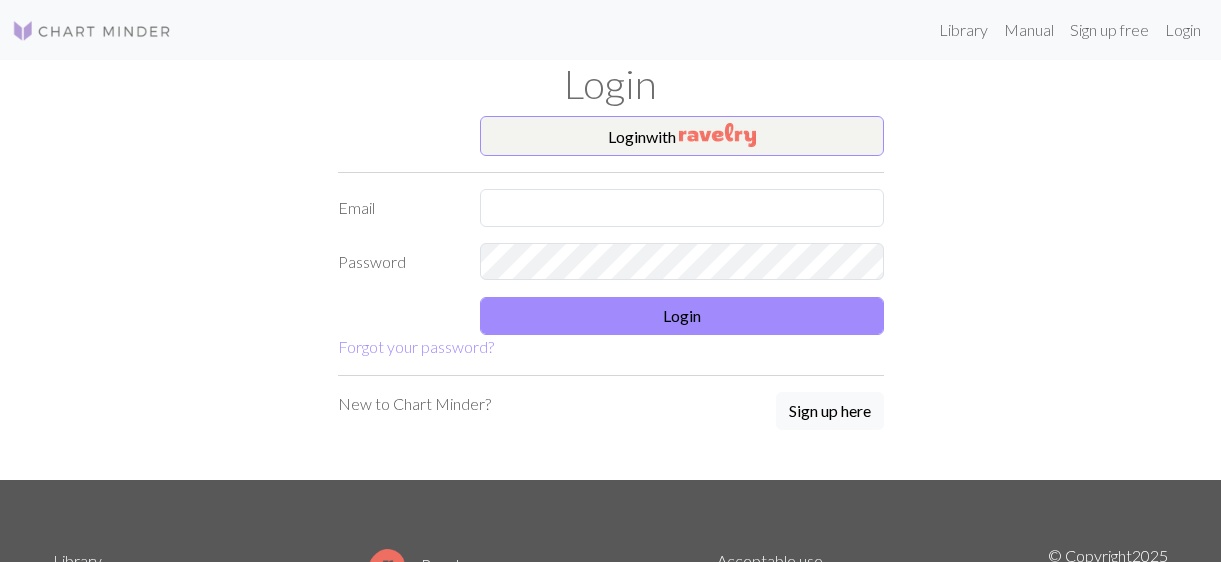 scroll, scrollTop: 0, scrollLeft: 0, axis: both 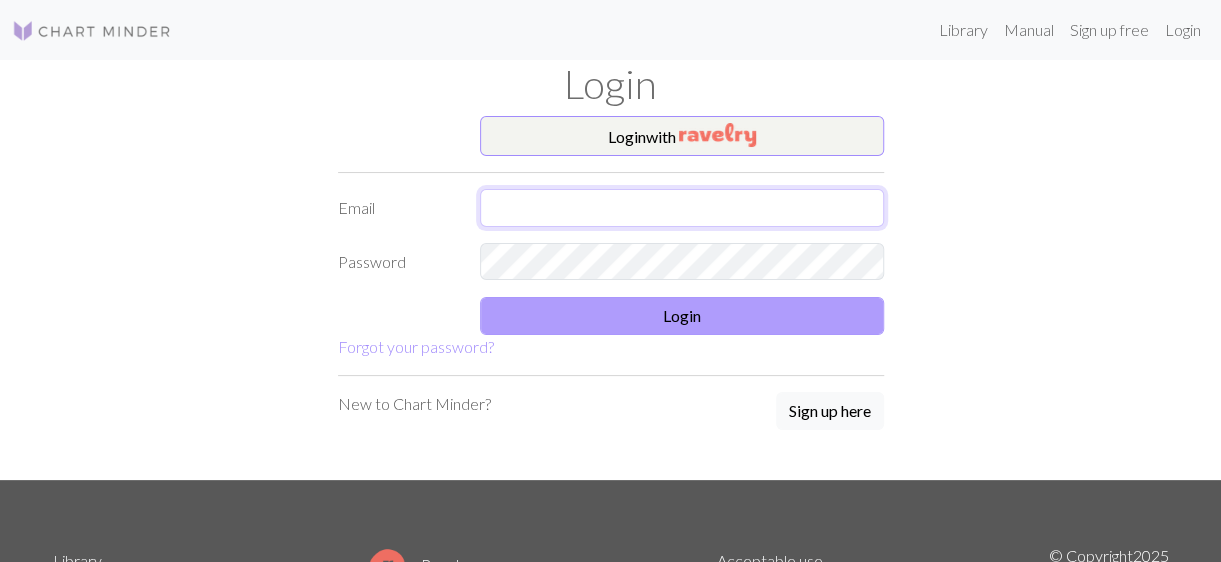 type on "[EMAIL_ADDRESS][DOMAIN_NAME]" 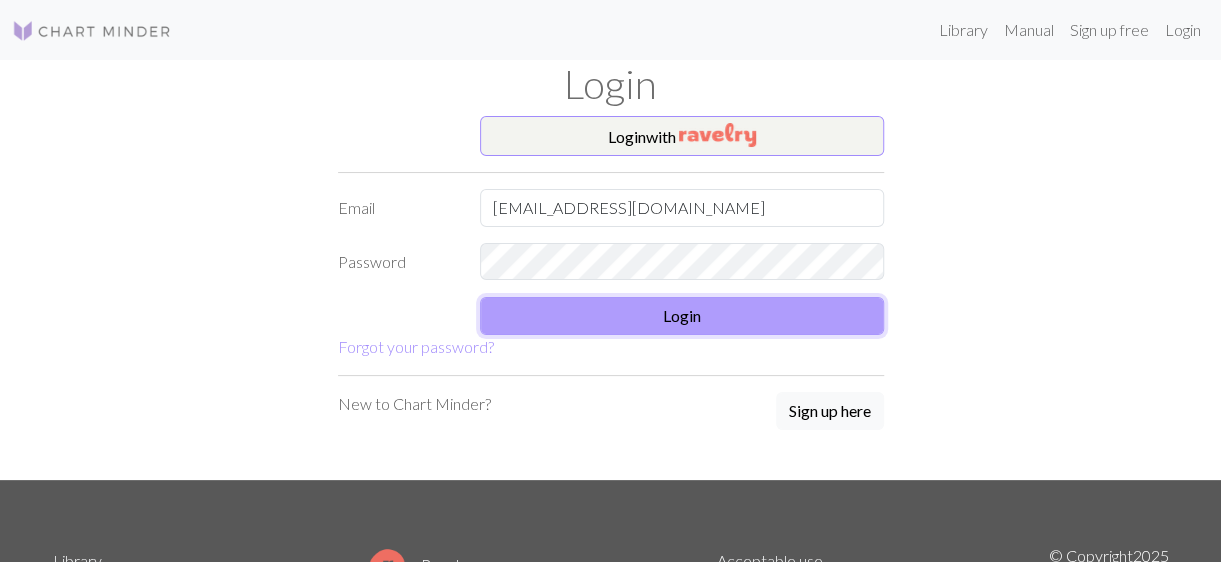 click on "Login" at bounding box center (682, 316) 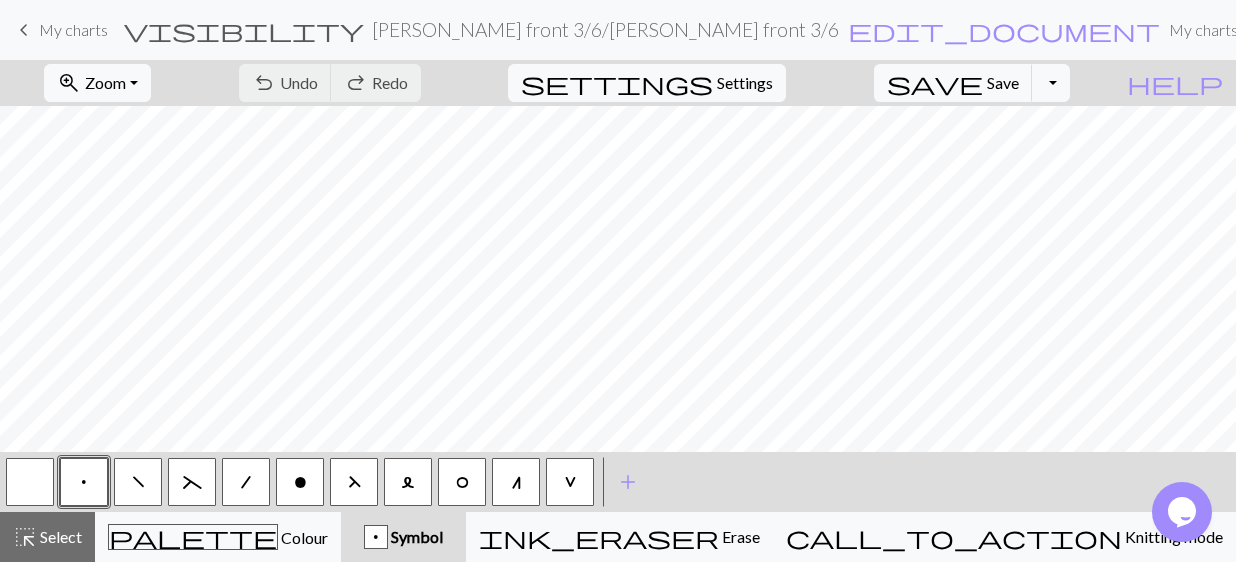 click on "keyboard_arrow_left   My charts" at bounding box center [60, 30] 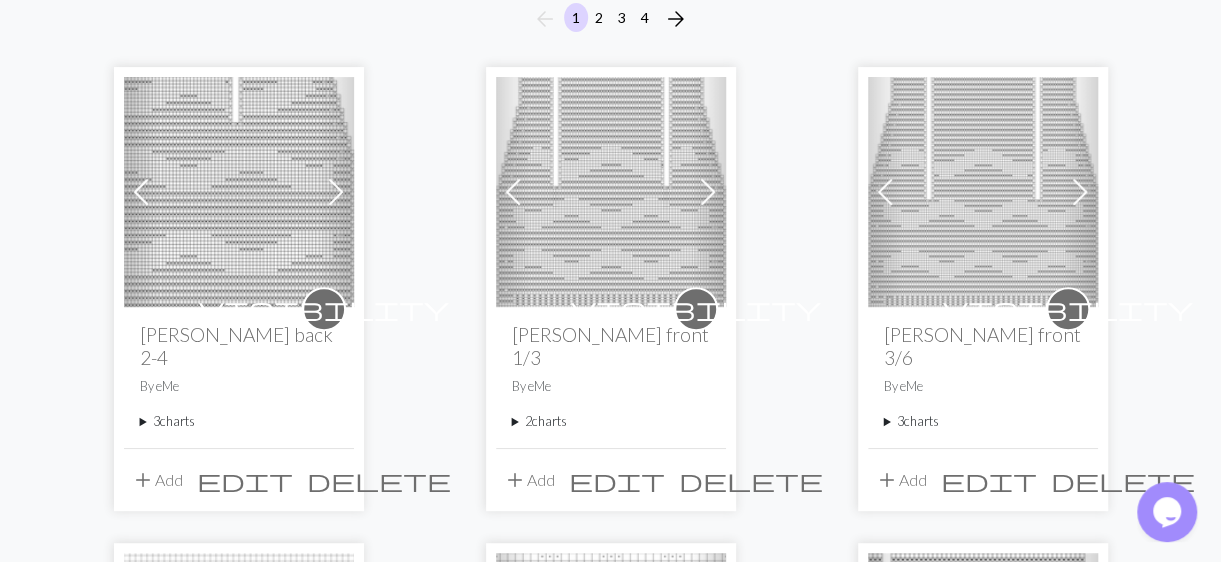 scroll, scrollTop: 195, scrollLeft: 0, axis: vertical 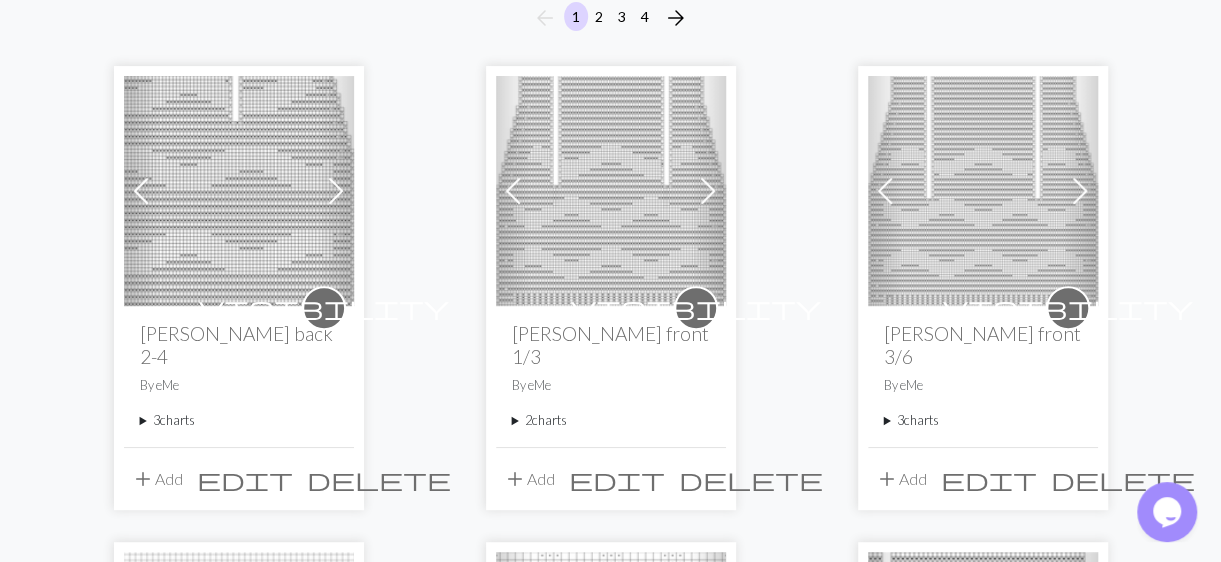 click on "2  charts" at bounding box center [611, 420] 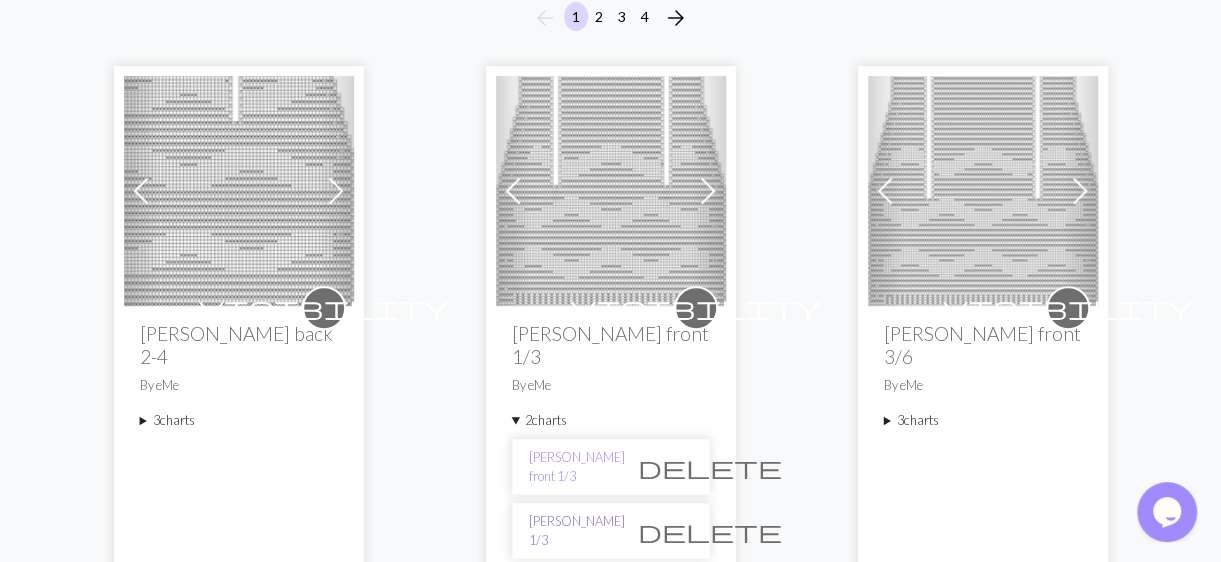 click on "[PERSON_NAME] 1/3" at bounding box center (577, 531) 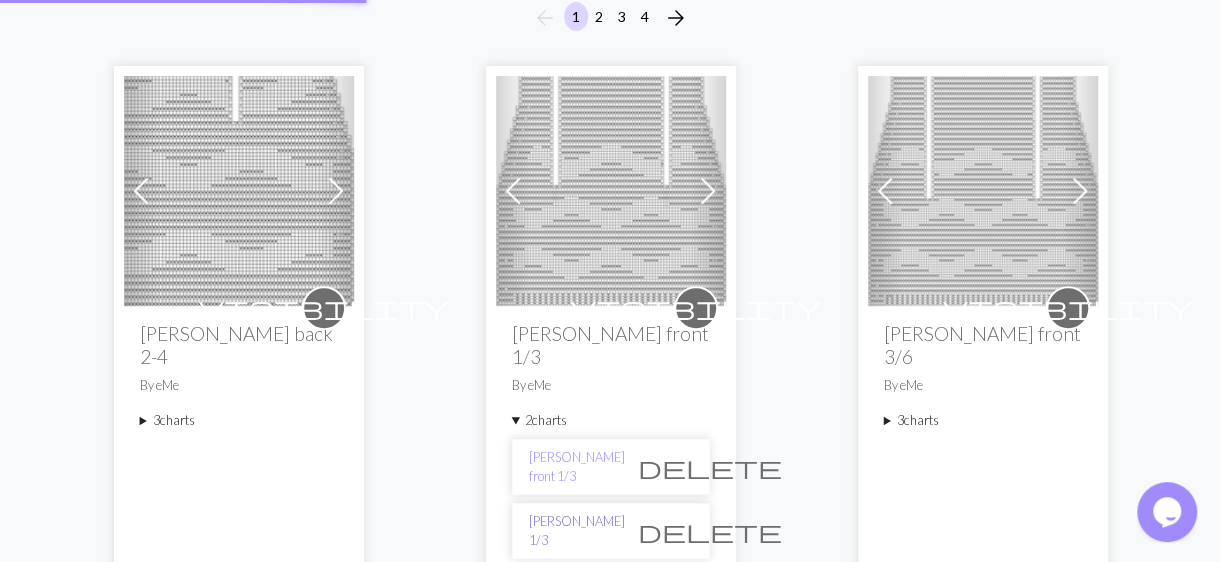 click on "[PERSON_NAME] 1/3" at bounding box center [577, 531] 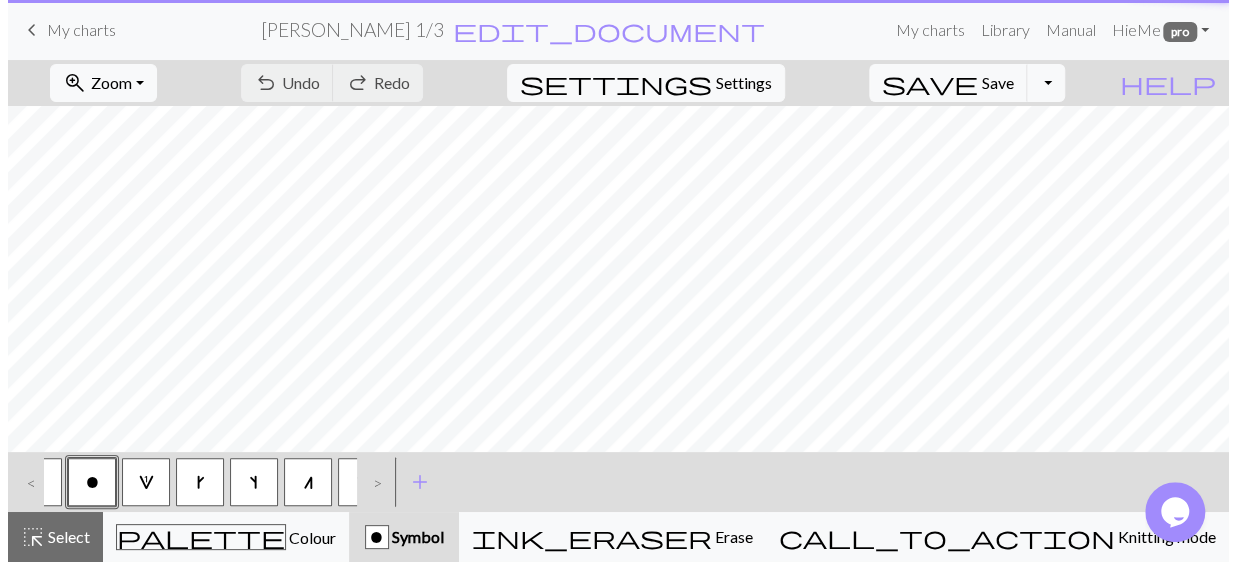 scroll, scrollTop: 0, scrollLeft: 0, axis: both 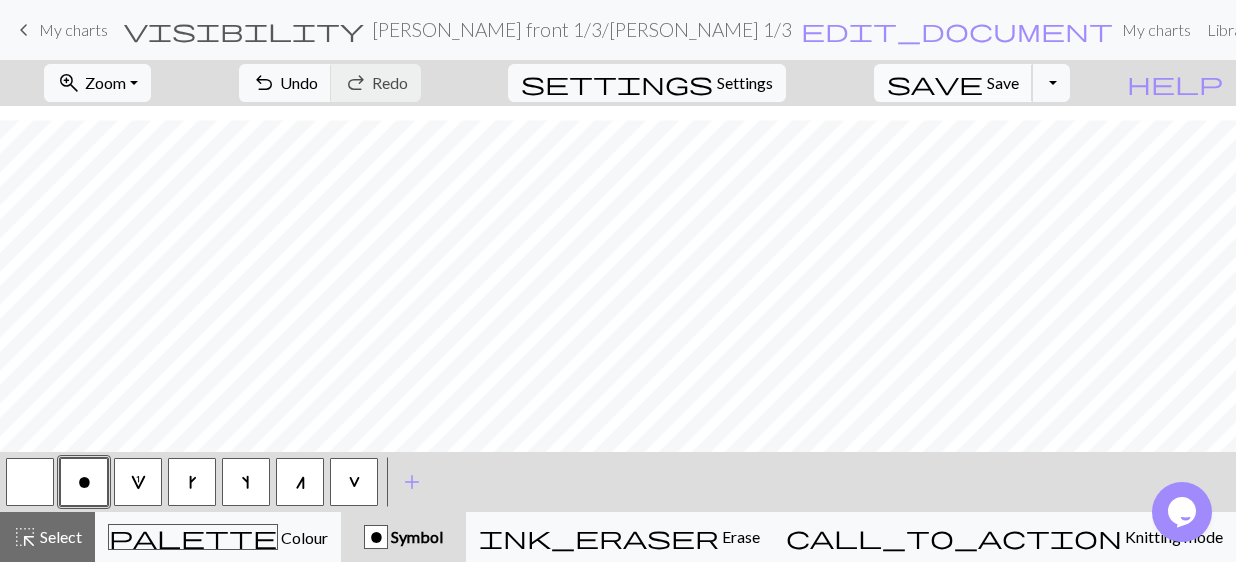 click on "Save" at bounding box center (1003, 82) 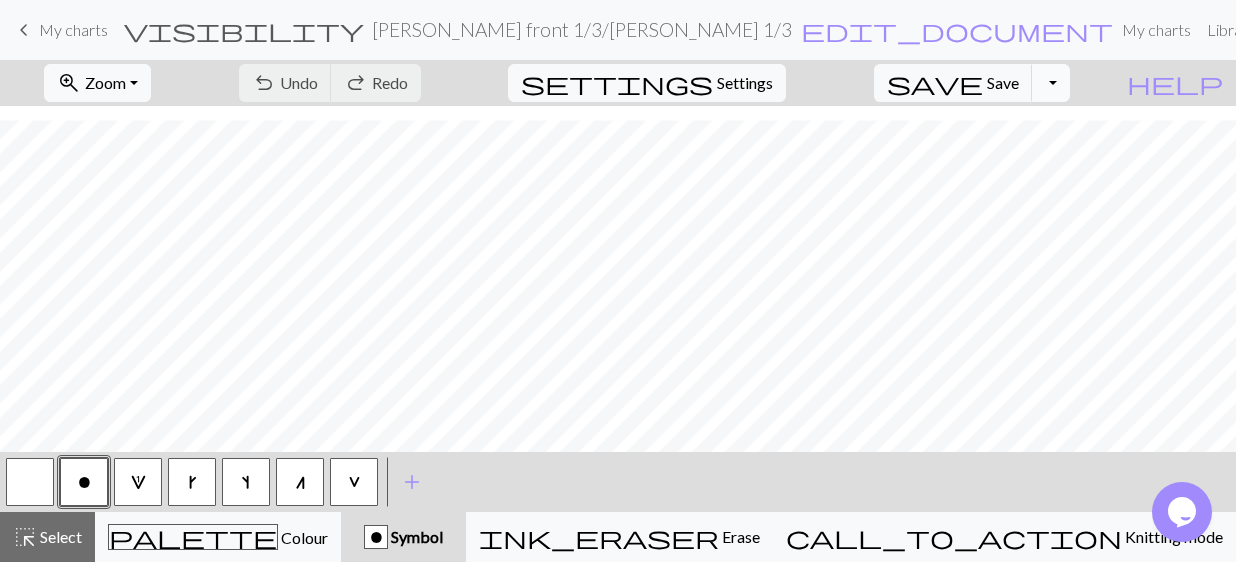click on "Toggle Dropdown" at bounding box center (1051, 83) 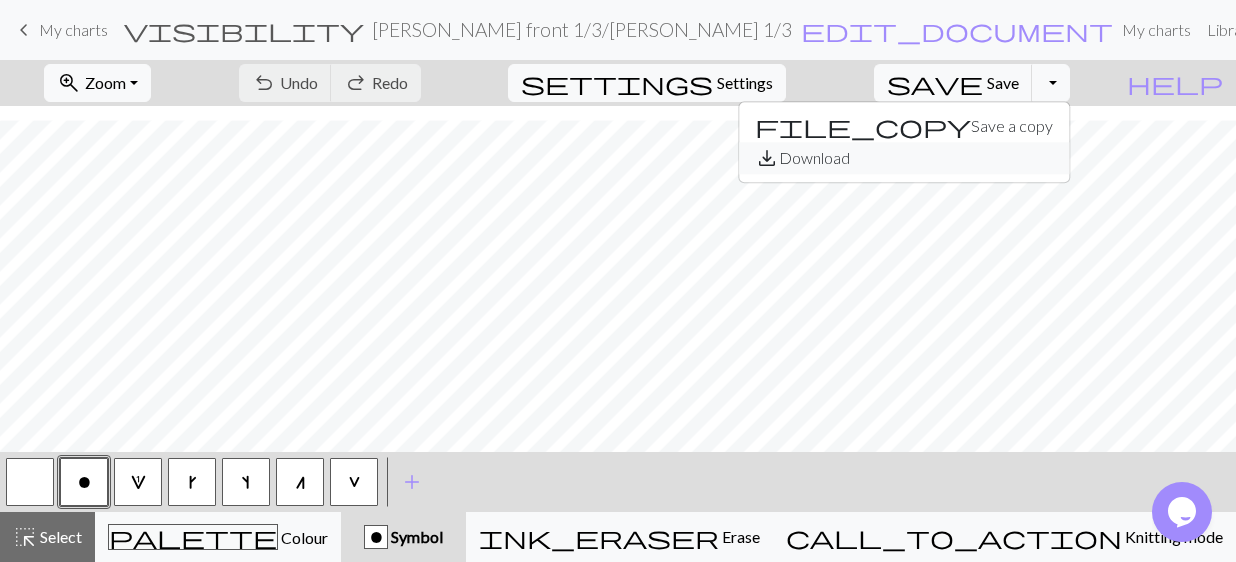 click on "save_alt  Download" at bounding box center [904, 158] 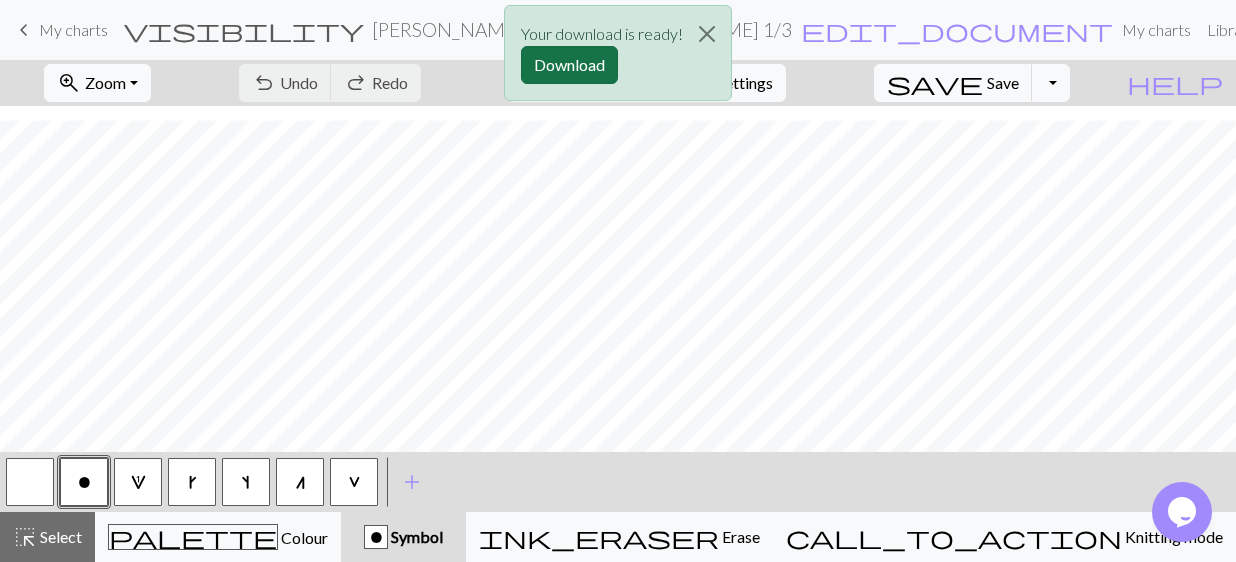 click on "Download" at bounding box center [569, 65] 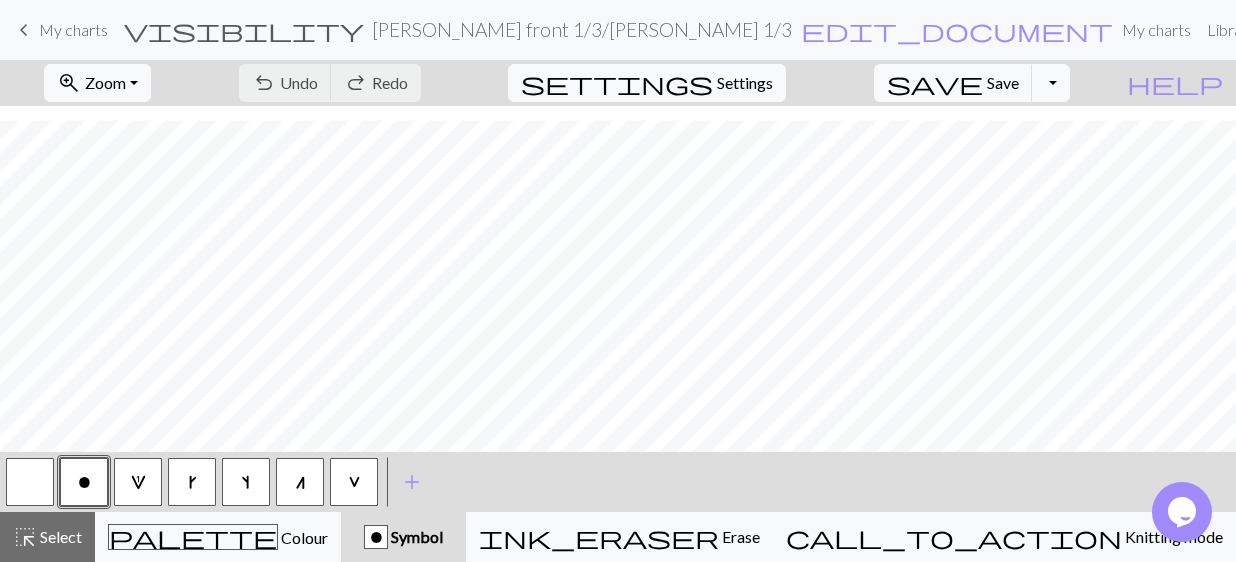 click on "My charts" at bounding box center [73, 29] 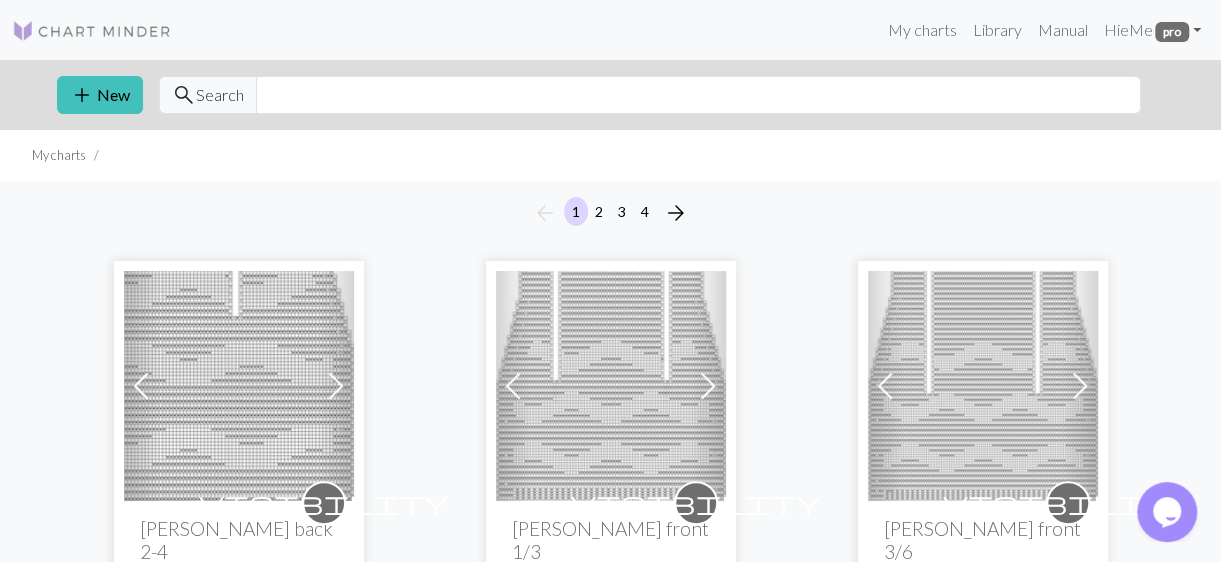 click on "My charts" at bounding box center [610, 155] 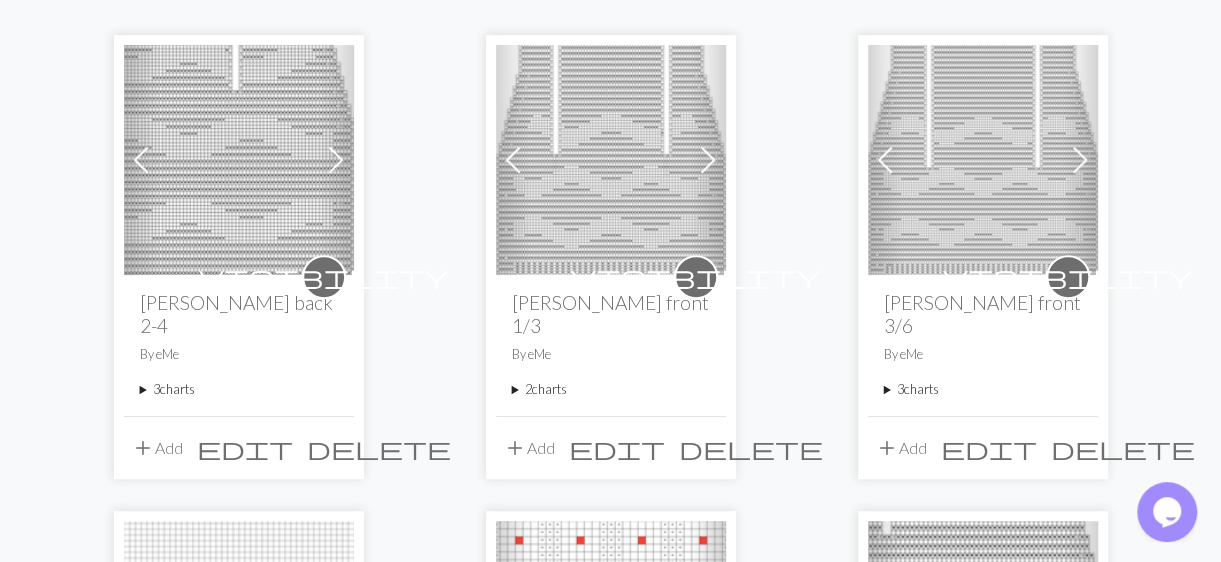 scroll, scrollTop: 227, scrollLeft: 0, axis: vertical 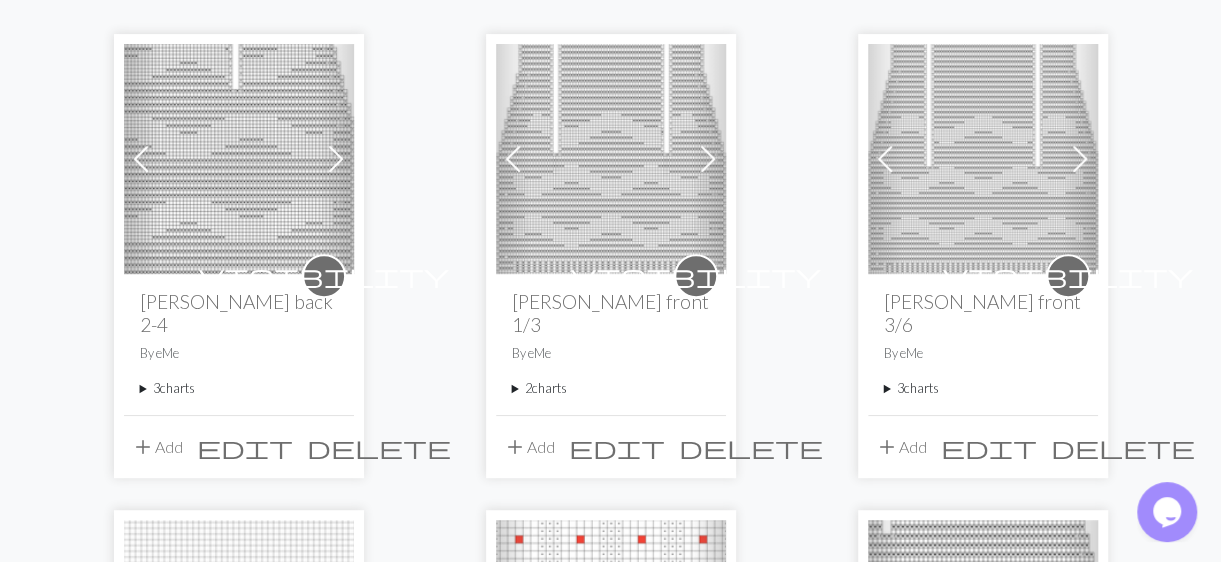 click on "3  charts" at bounding box center (239, 388) 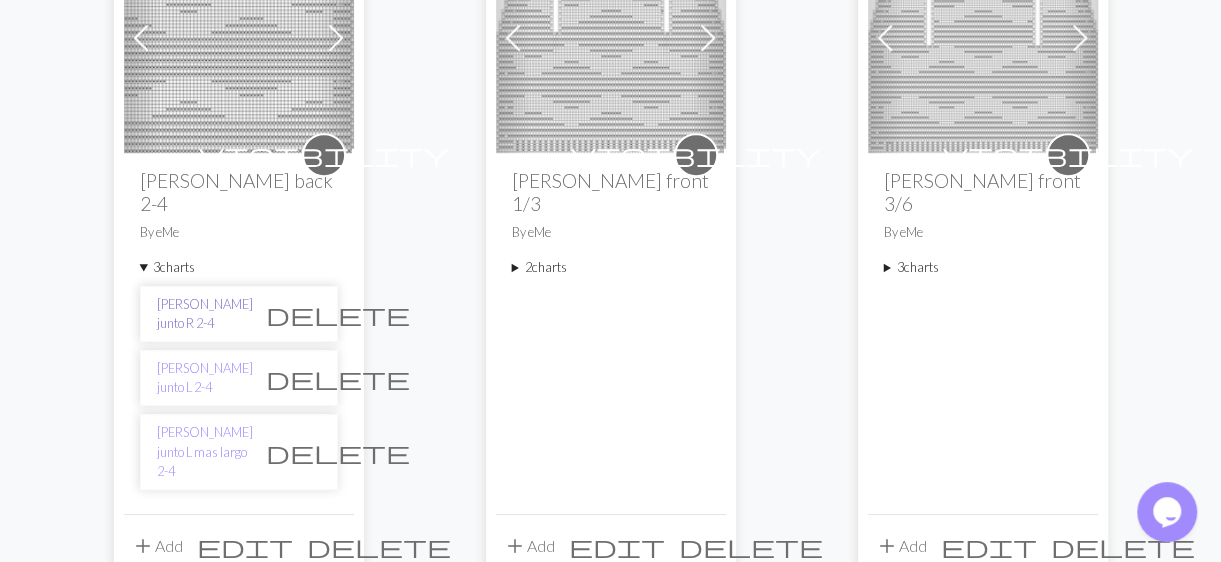scroll, scrollTop: 0, scrollLeft: 0, axis: both 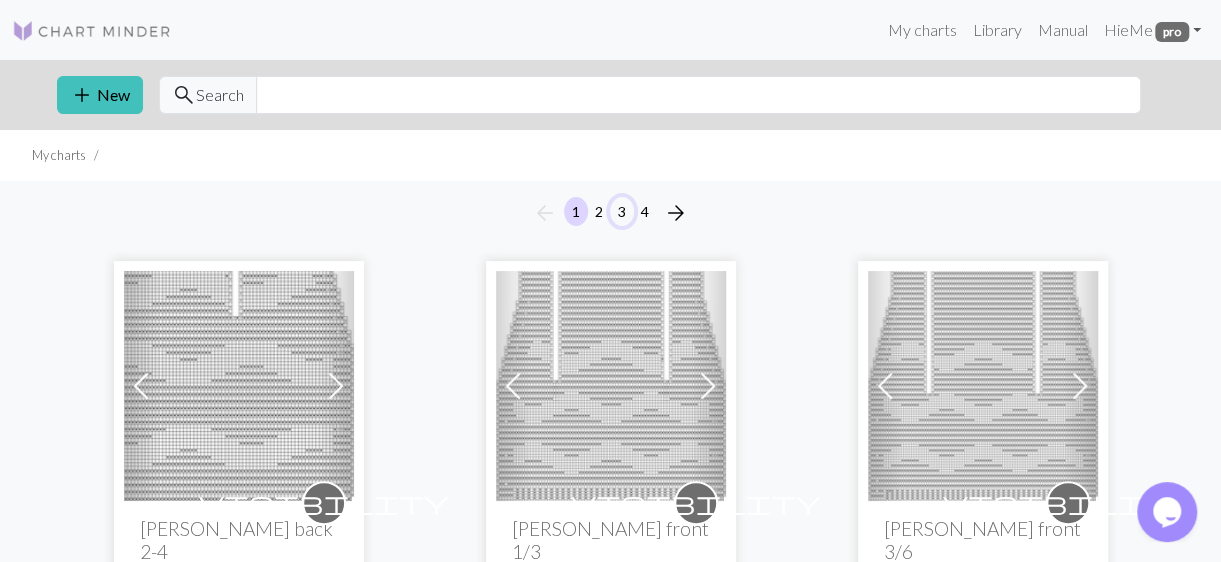 click on "3" at bounding box center [622, 211] 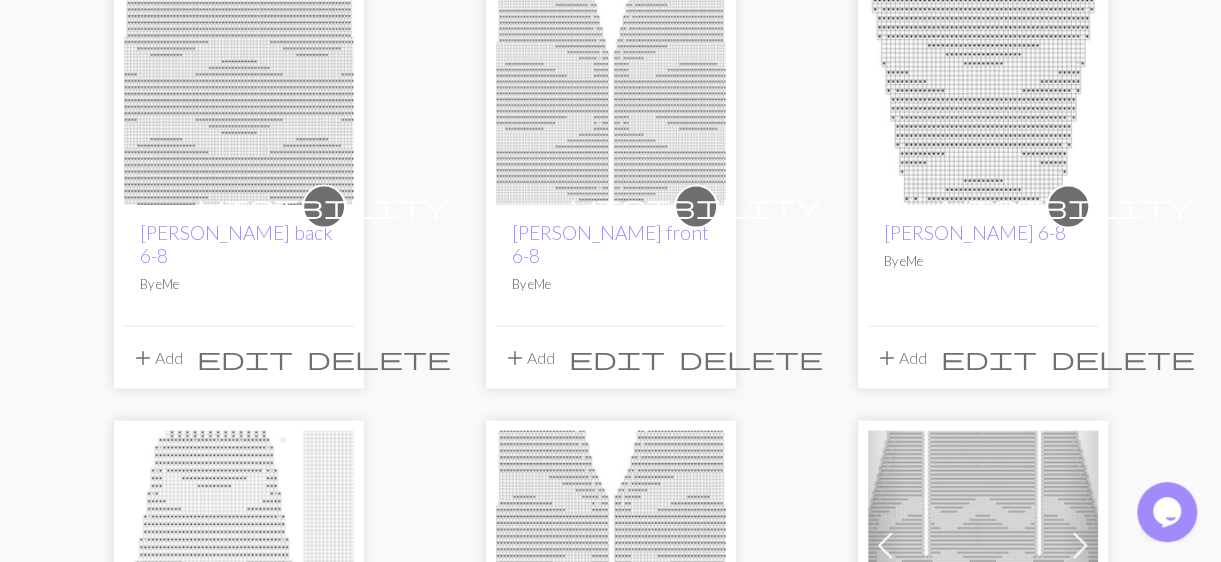 scroll, scrollTop: 2007, scrollLeft: 0, axis: vertical 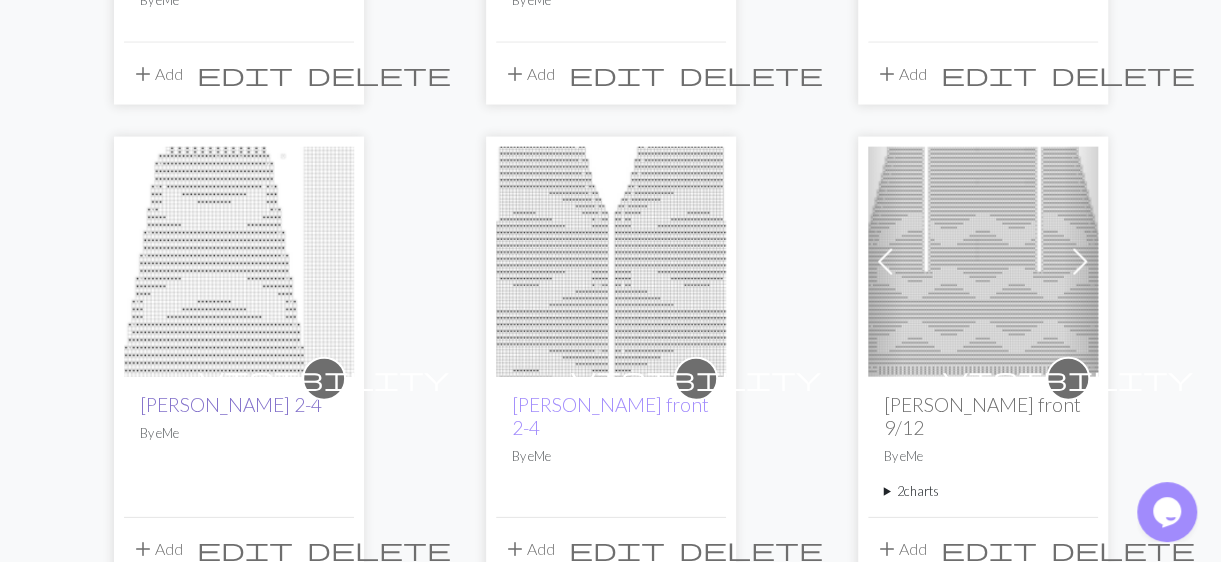 click on "[PERSON_NAME] 2-4" at bounding box center (231, 404) 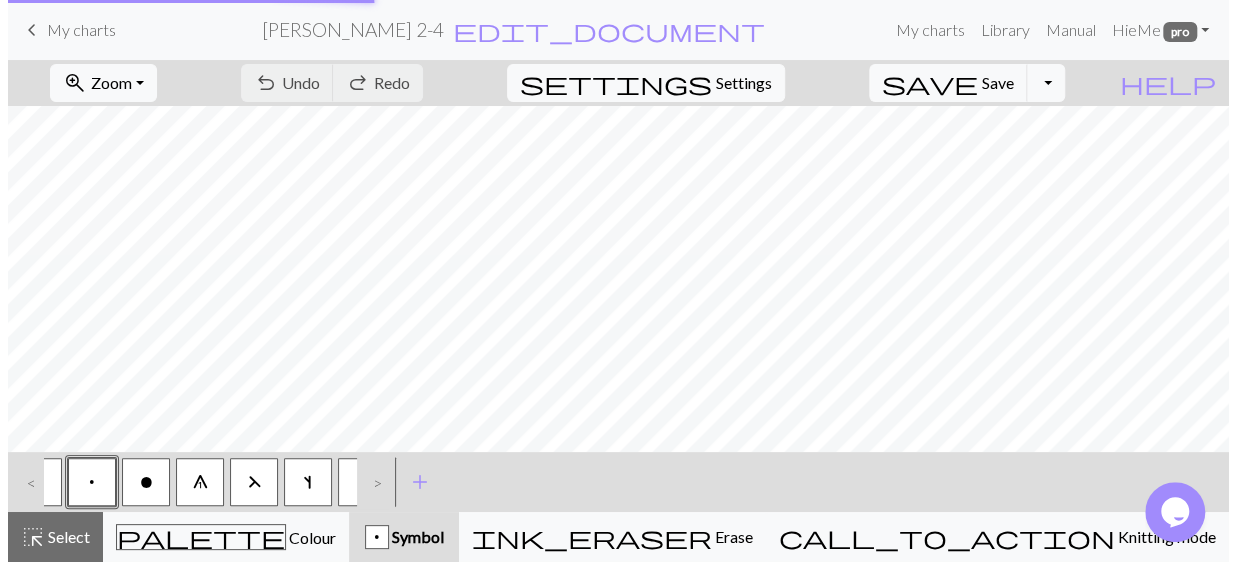 scroll, scrollTop: 0, scrollLeft: 0, axis: both 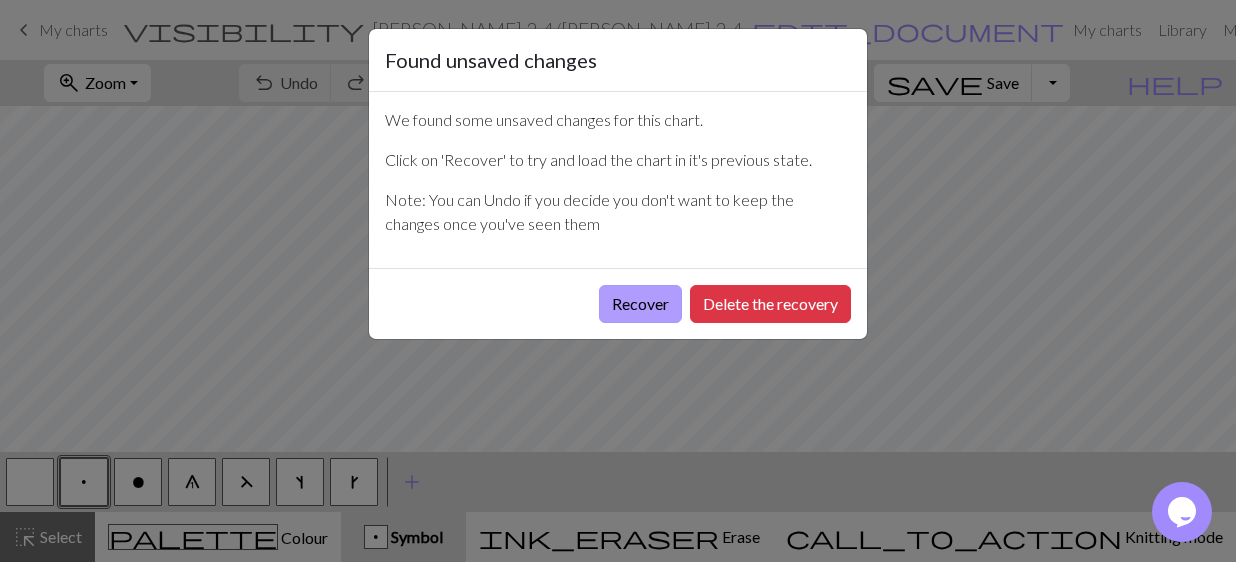 click on "Recover" at bounding box center [640, 304] 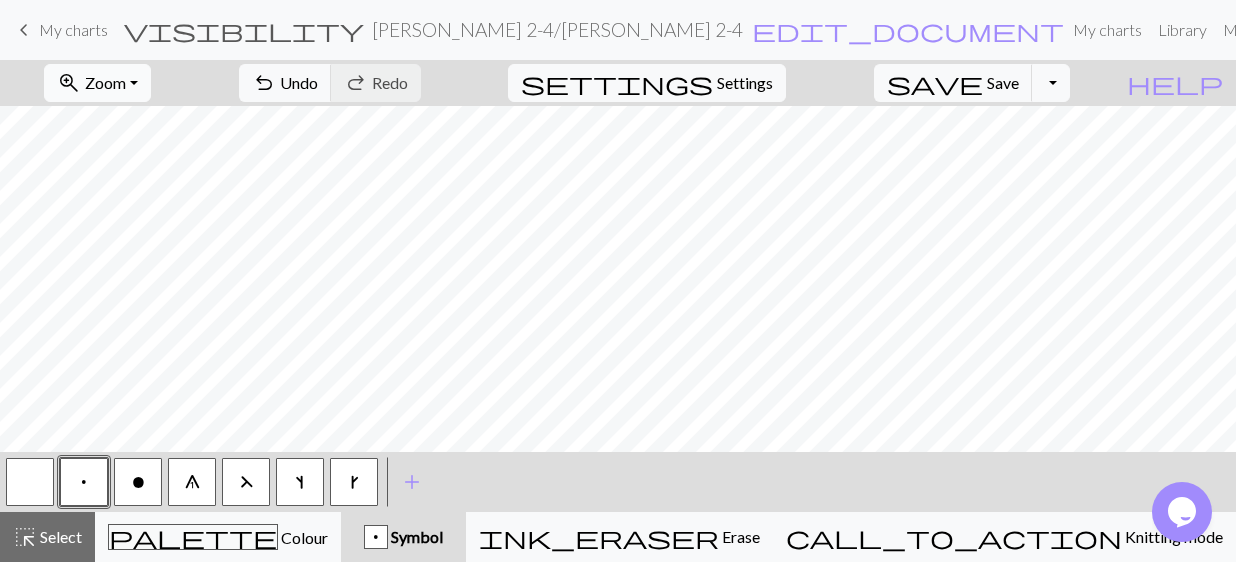 click on "zoom_in Zoom Zoom" at bounding box center (97, 83) 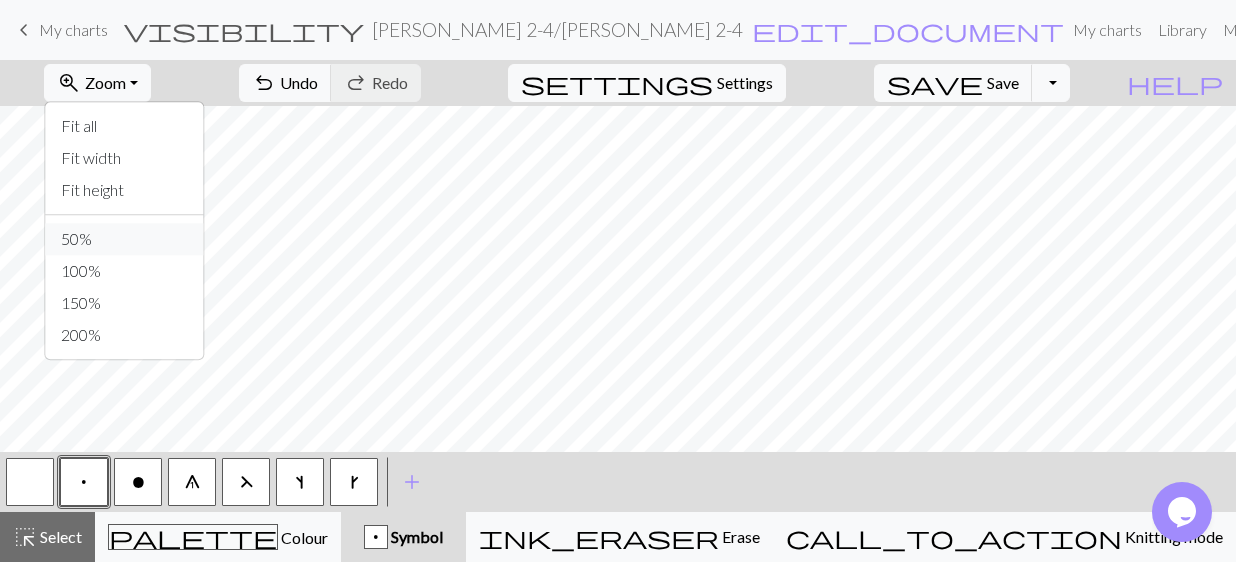 click on "50%" at bounding box center (124, 239) 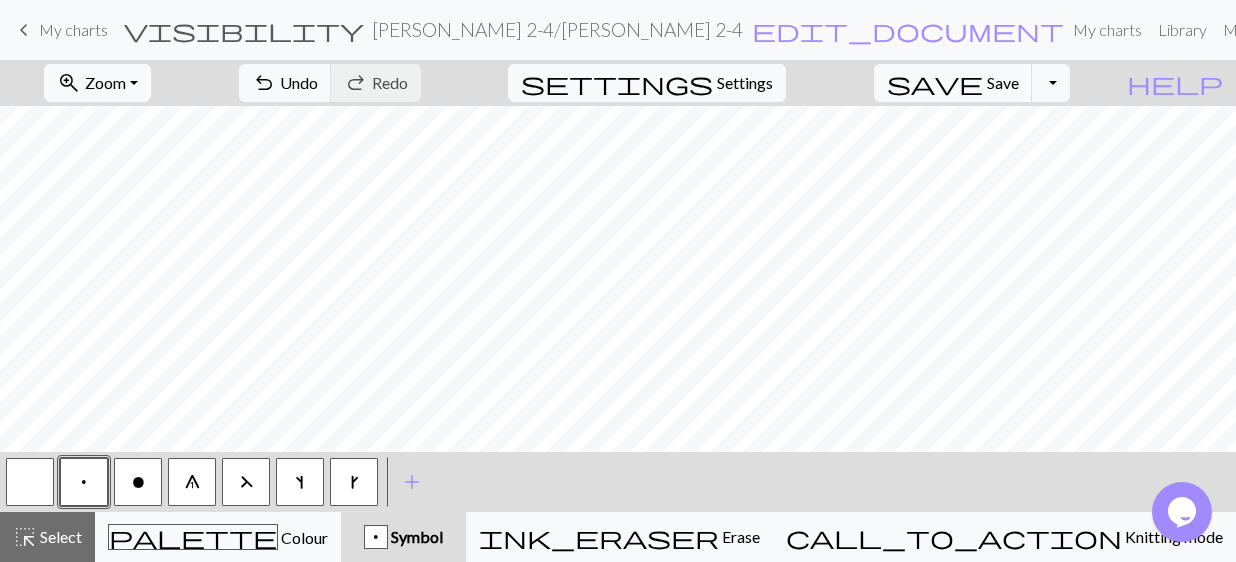 click at bounding box center [30, 482] 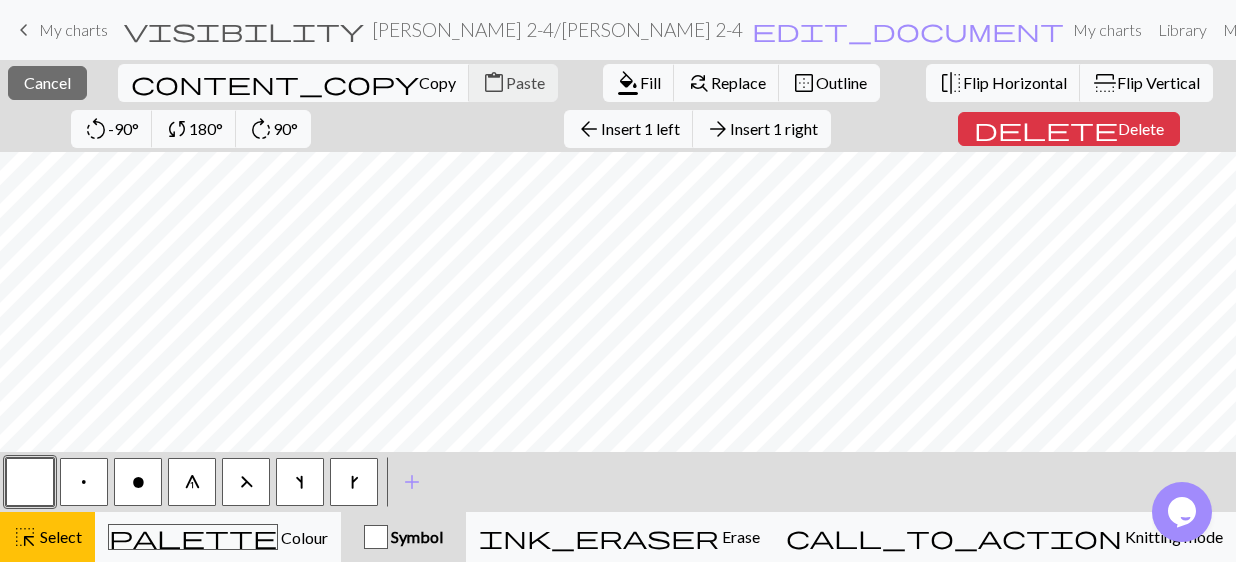click on "< p o 6 F s k >" at bounding box center [192, 482] 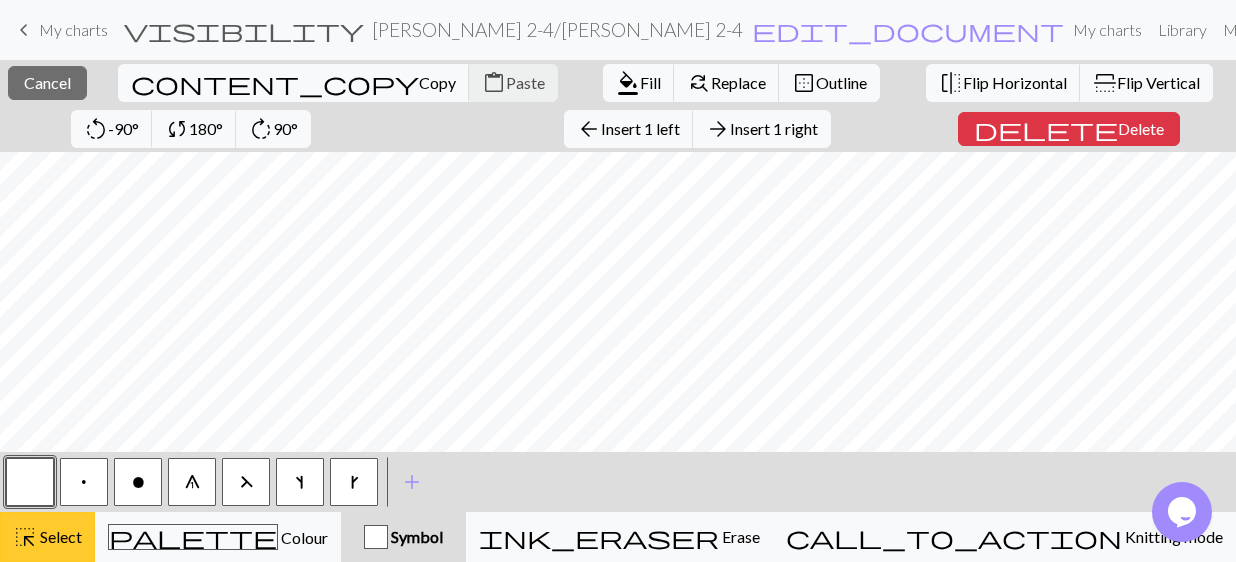 click on "highlight_alt   Select   Select" at bounding box center (47, 537) 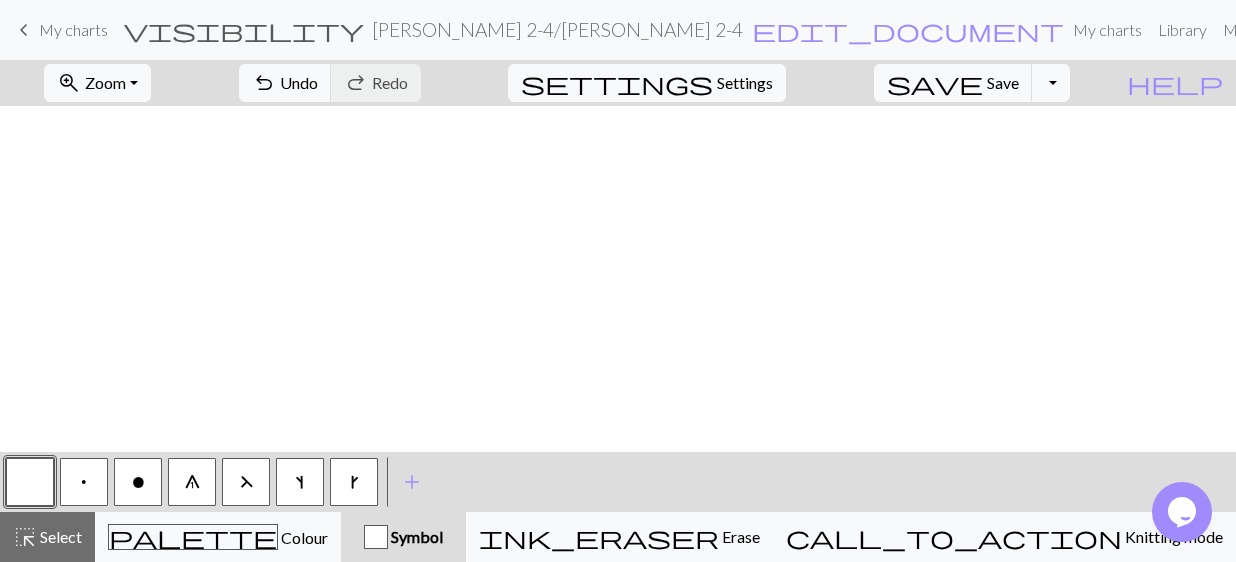 scroll, scrollTop: 458, scrollLeft: 0, axis: vertical 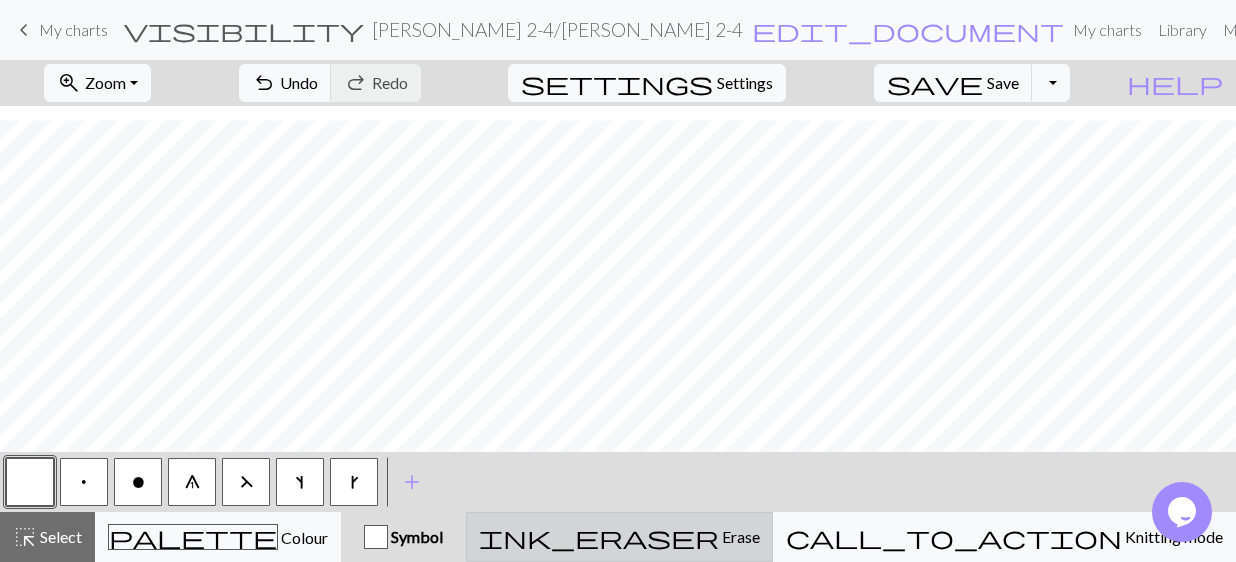 click on "ink_eraser   Erase   Erase" at bounding box center [619, 537] 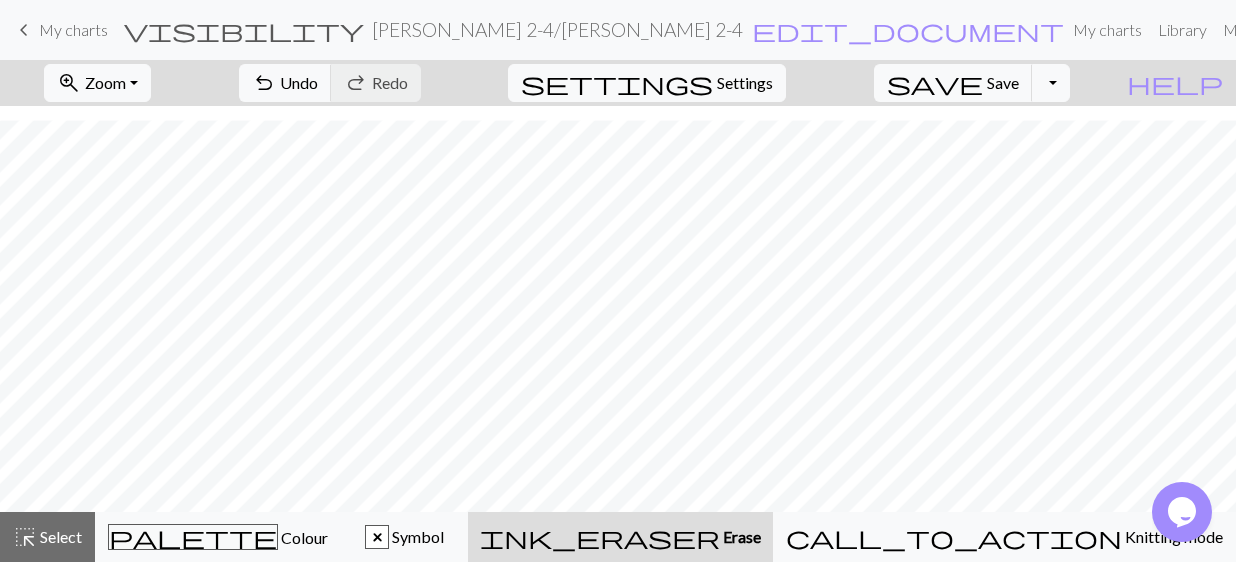 scroll, scrollTop: 398, scrollLeft: 0, axis: vertical 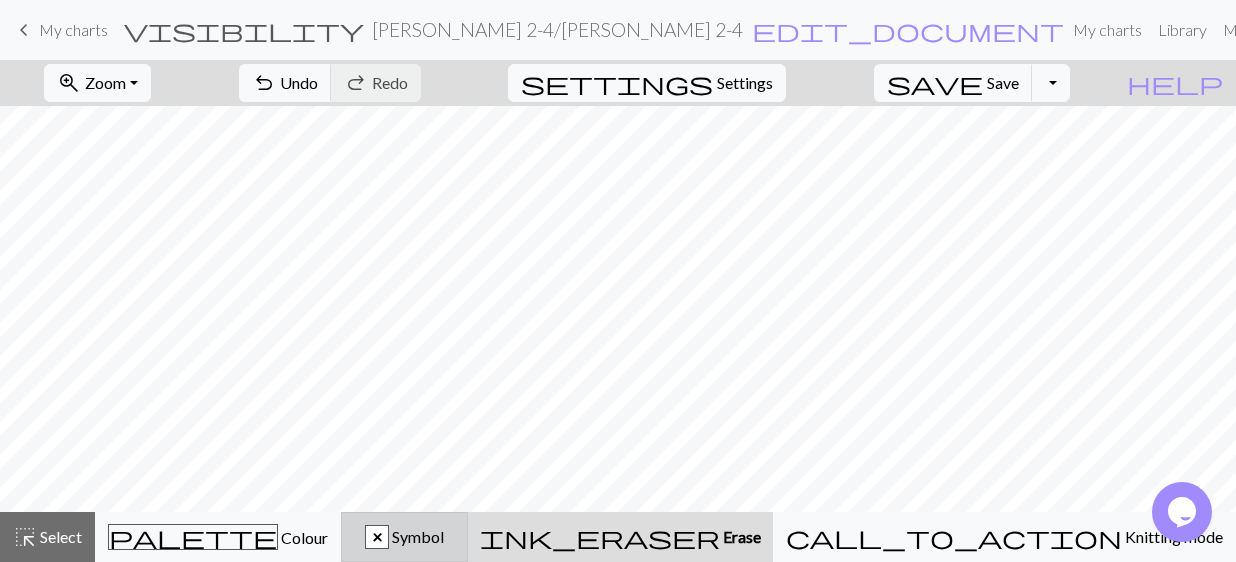 click on "Symbol" at bounding box center [416, 536] 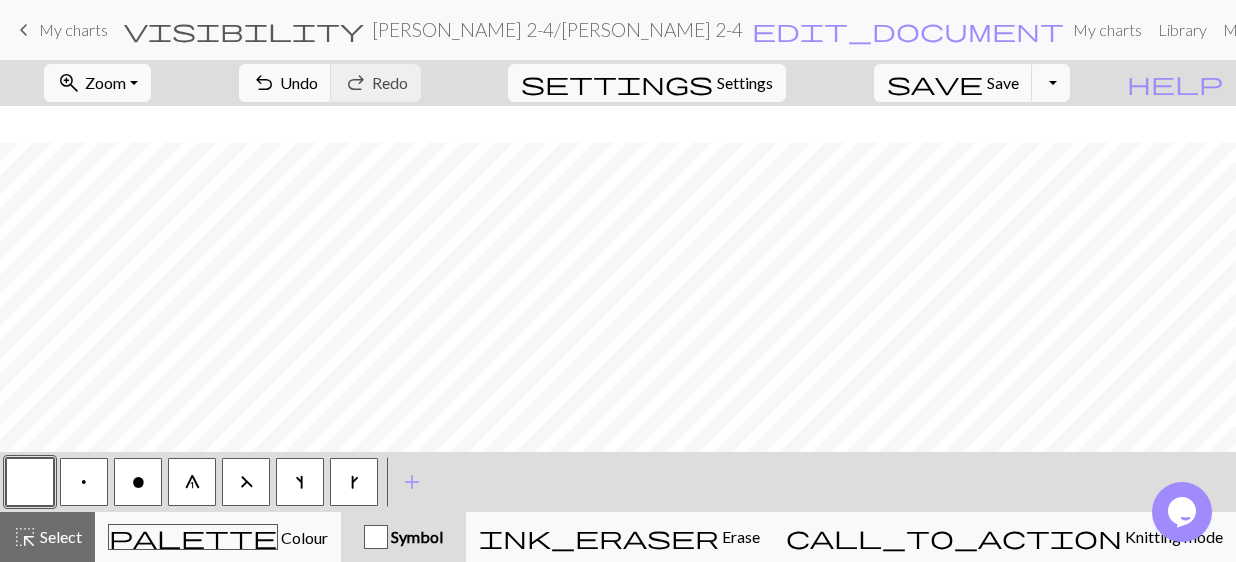 scroll, scrollTop: 276, scrollLeft: 0, axis: vertical 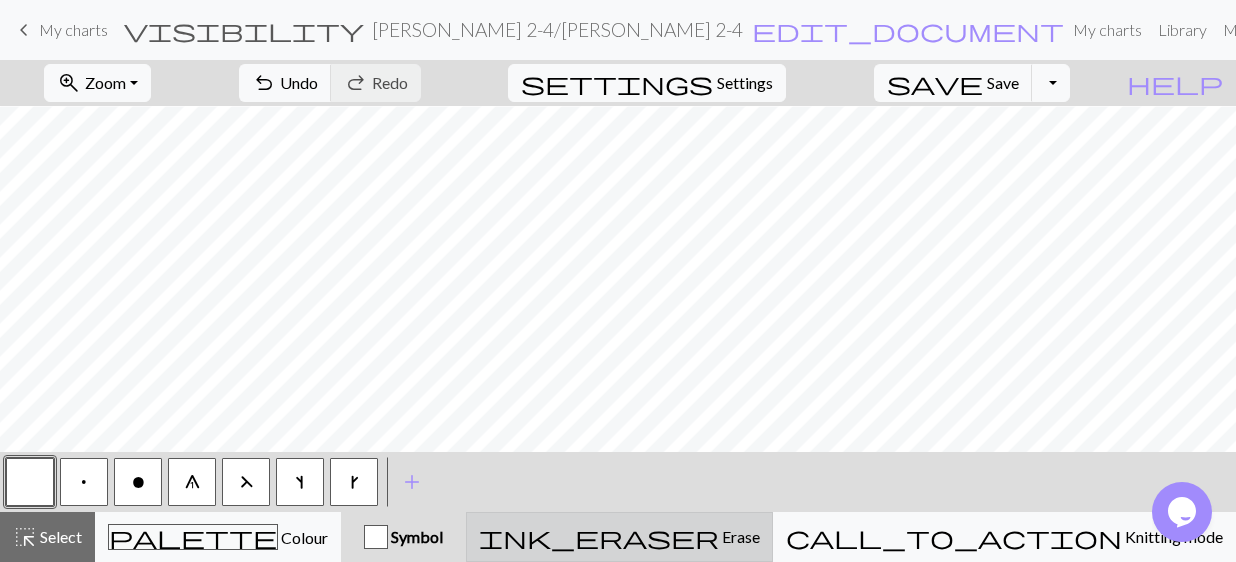 click on "ink_eraser   Erase   Erase" at bounding box center [619, 537] 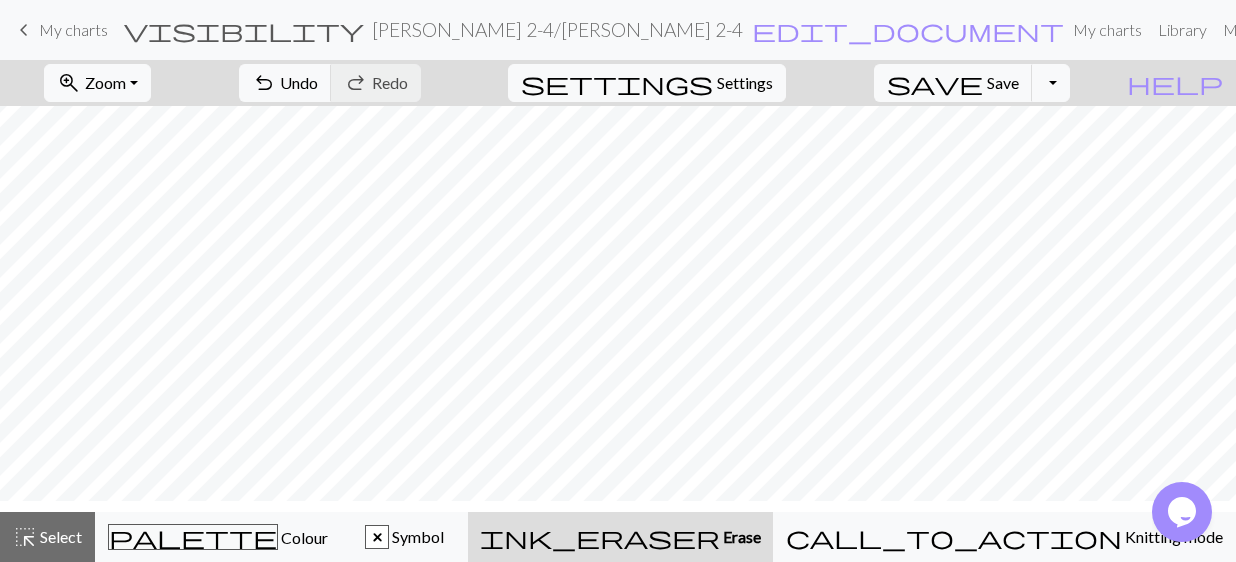 scroll, scrollTop: 138, scrollLeft: 0, axis: vertical 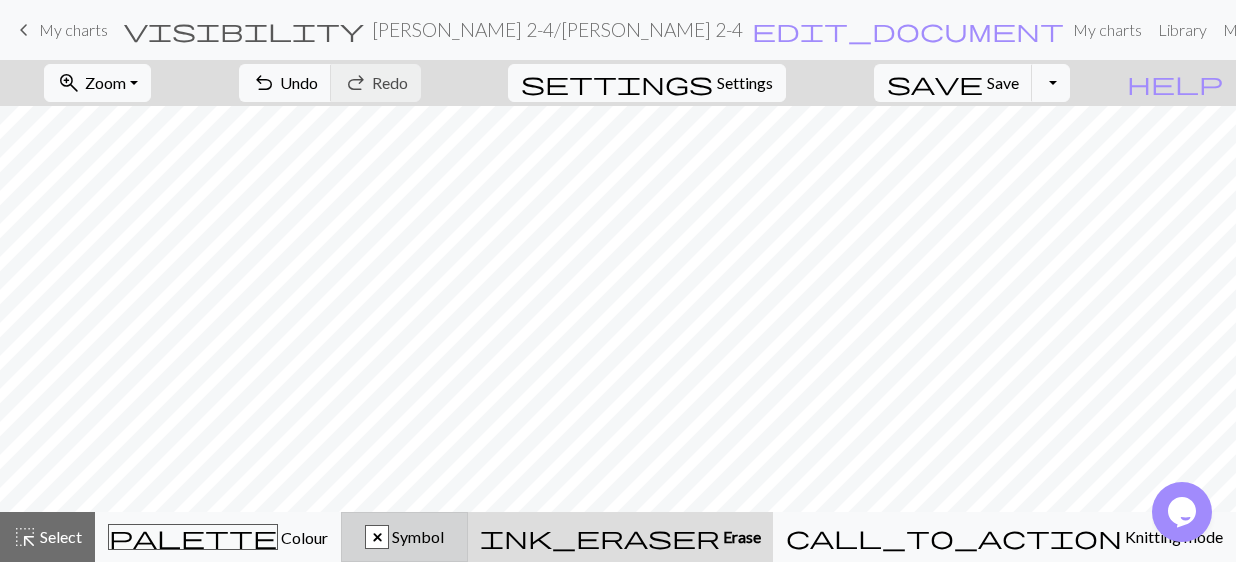 click on "x   Symbol" at bounding box center [404, 537] 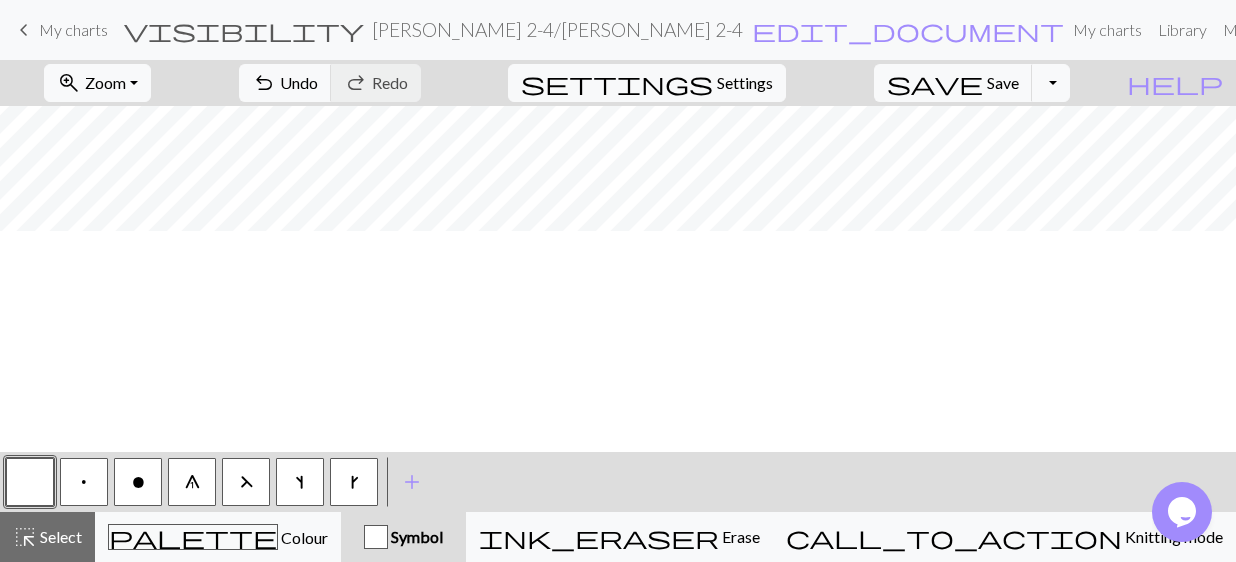 scroll, scrollTop: 0, scrollLeft: 0, axis: both 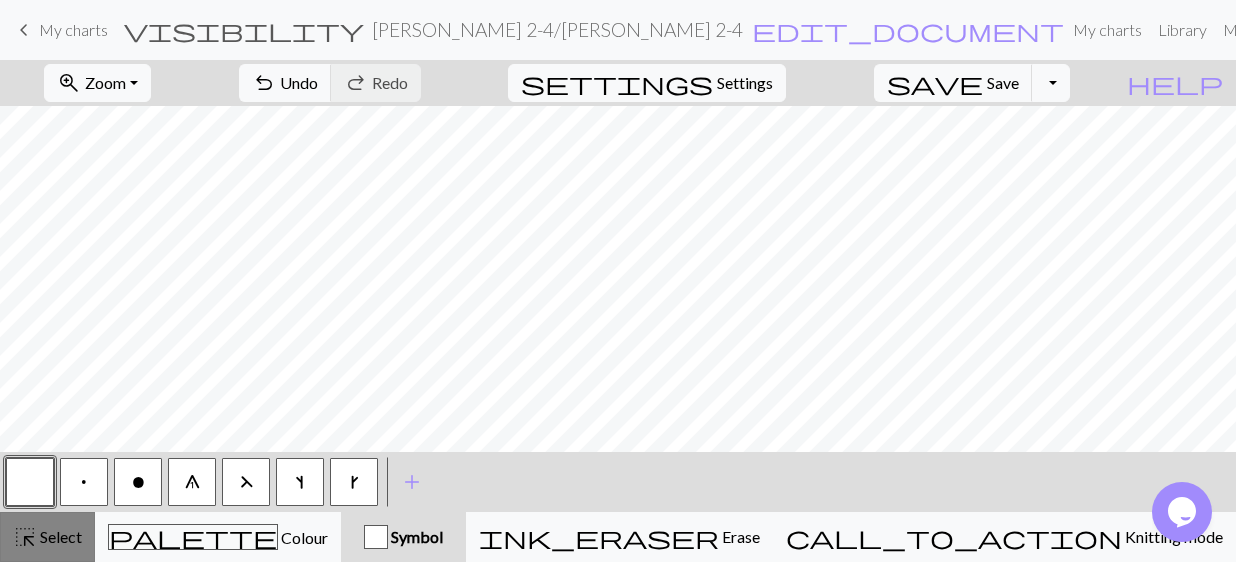 click on "Select" at bounding box center [59, 536] 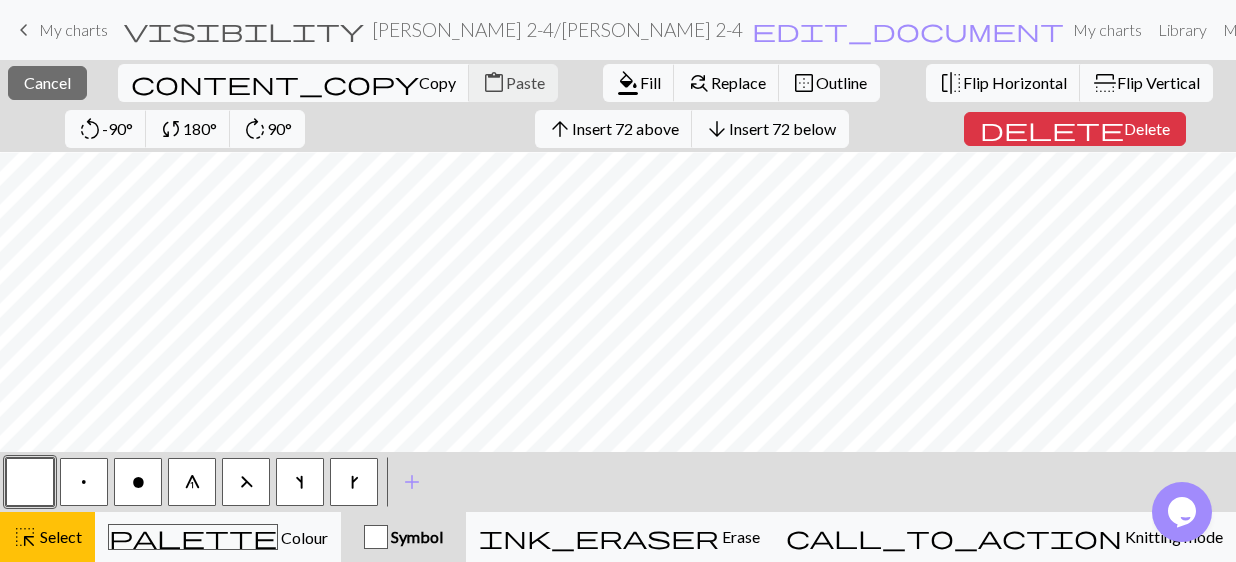 scroll, scrollTop: 0, scrollLeft: 0, axis: both 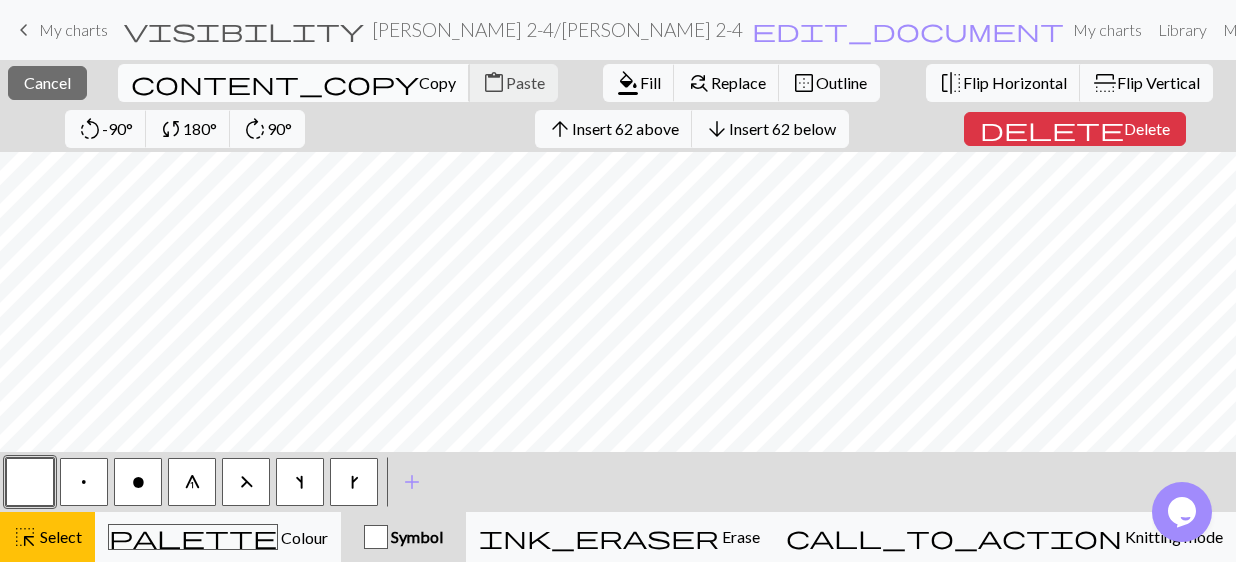 click on "Copy" at bounding box center [437, 82] 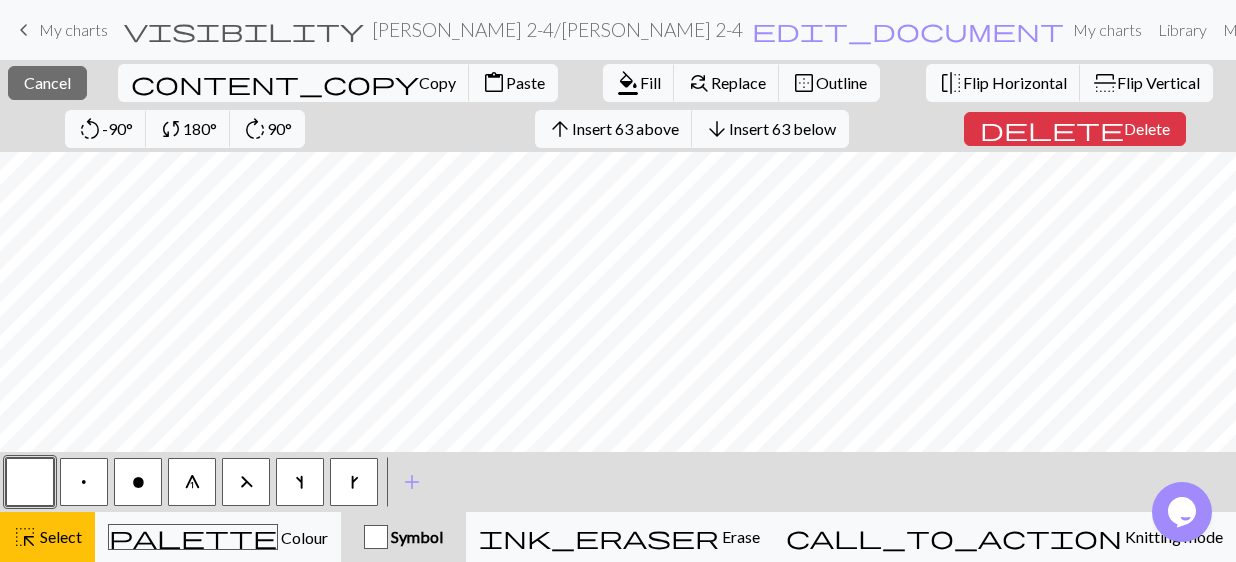 scroll, scrollTop: 504, scrollLeft: 0, axis: vertical 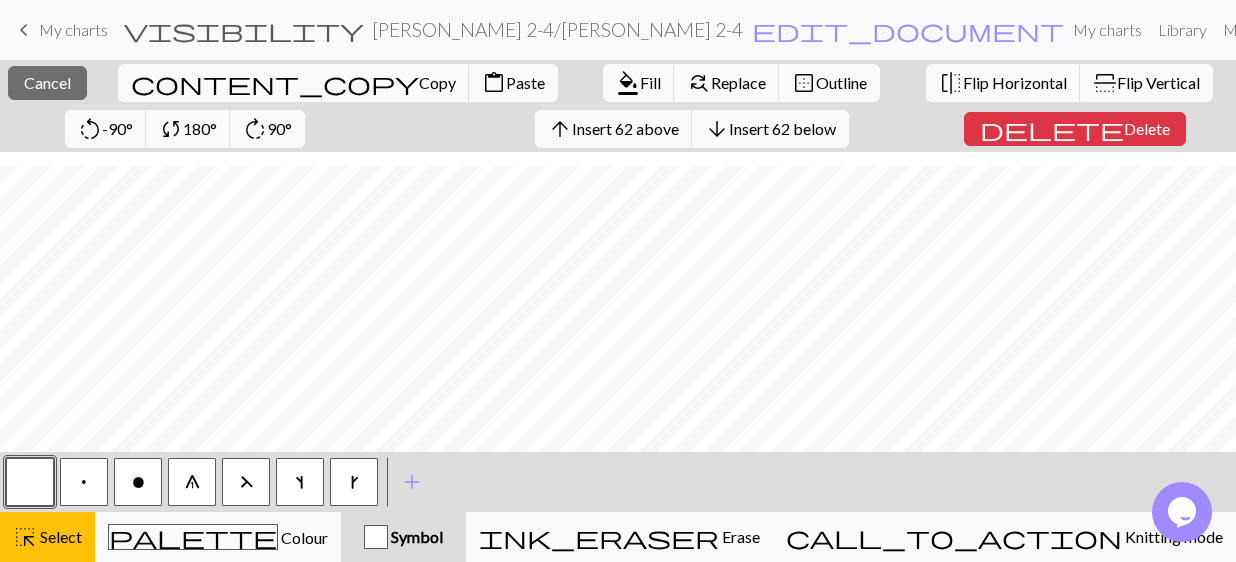 click on "Paste" at bounding box center (525, 82) 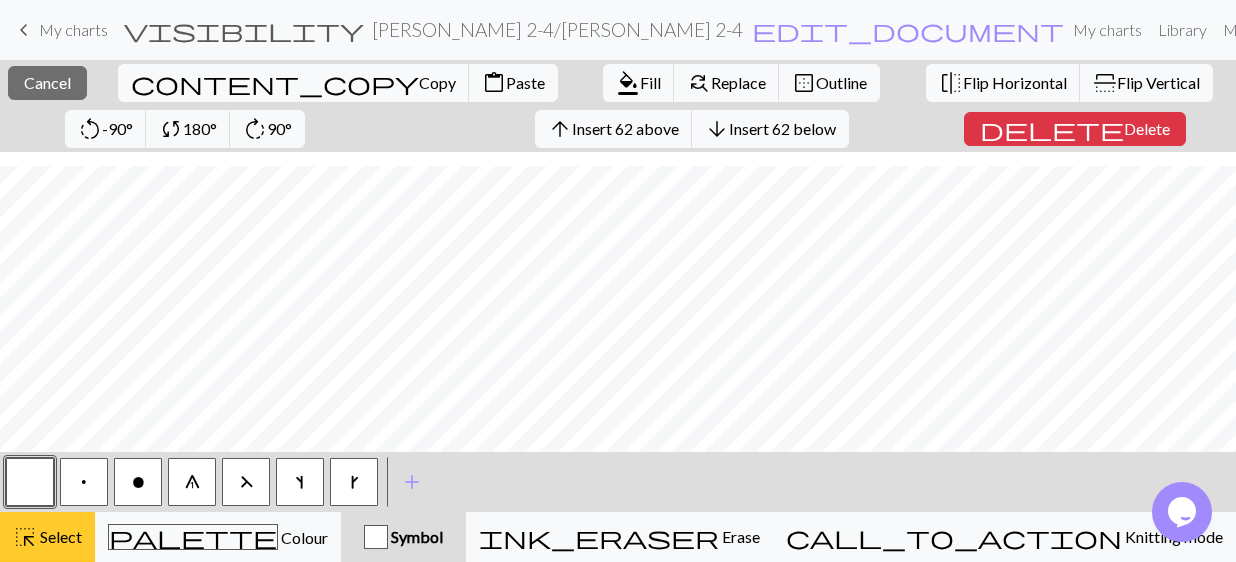 click on "Select" at bounding box center [59, 536] 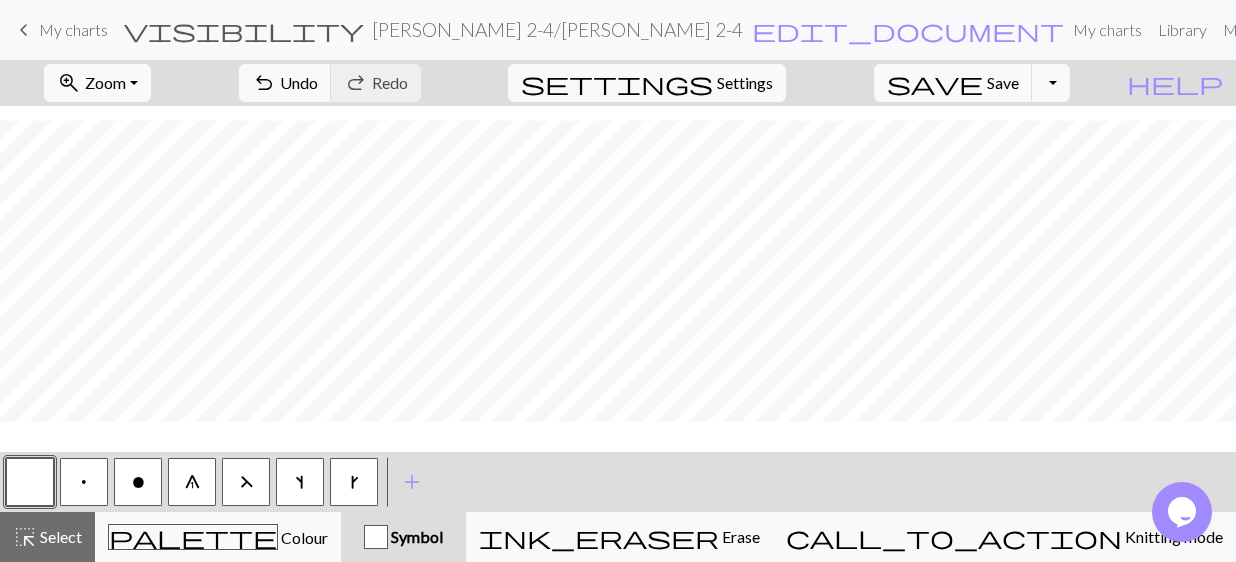 scroll, scrollTop: 458, scrollLeft: 0, axis: vertical 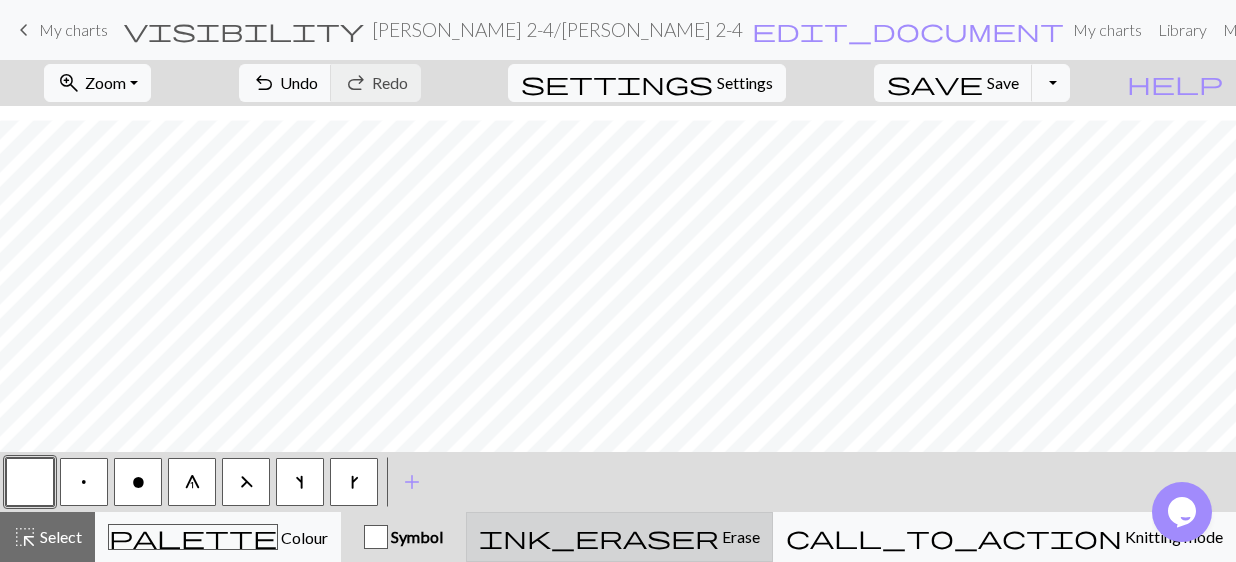 click on "Erase" at bounding box center (739, 536) 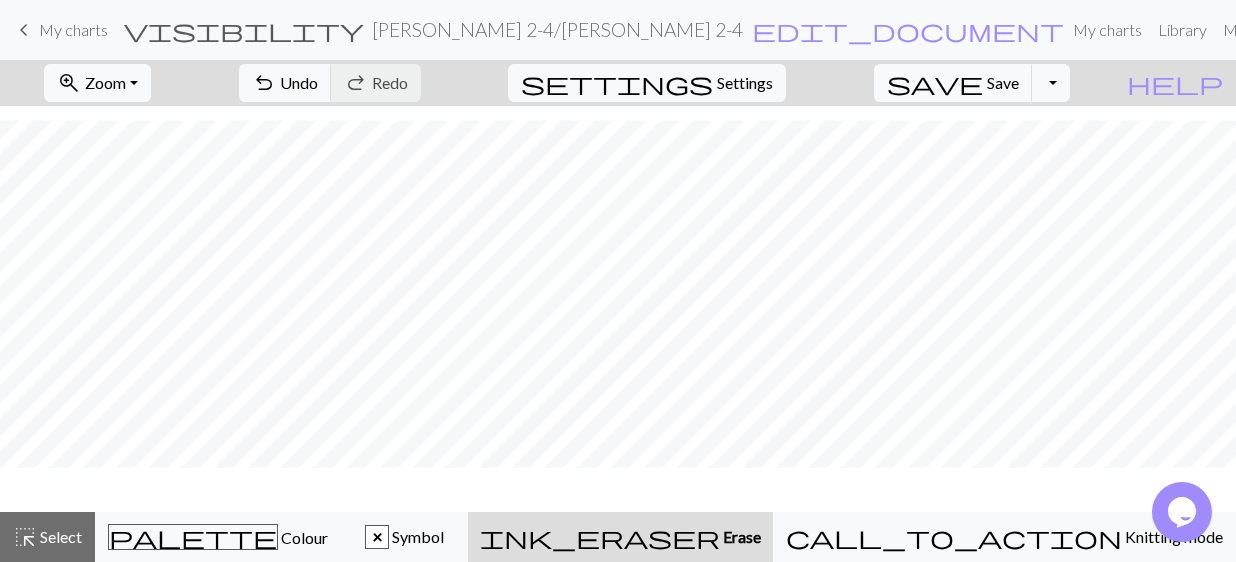 scroll, scrollTop: 398, scrollLeft: 0, axis: vertical 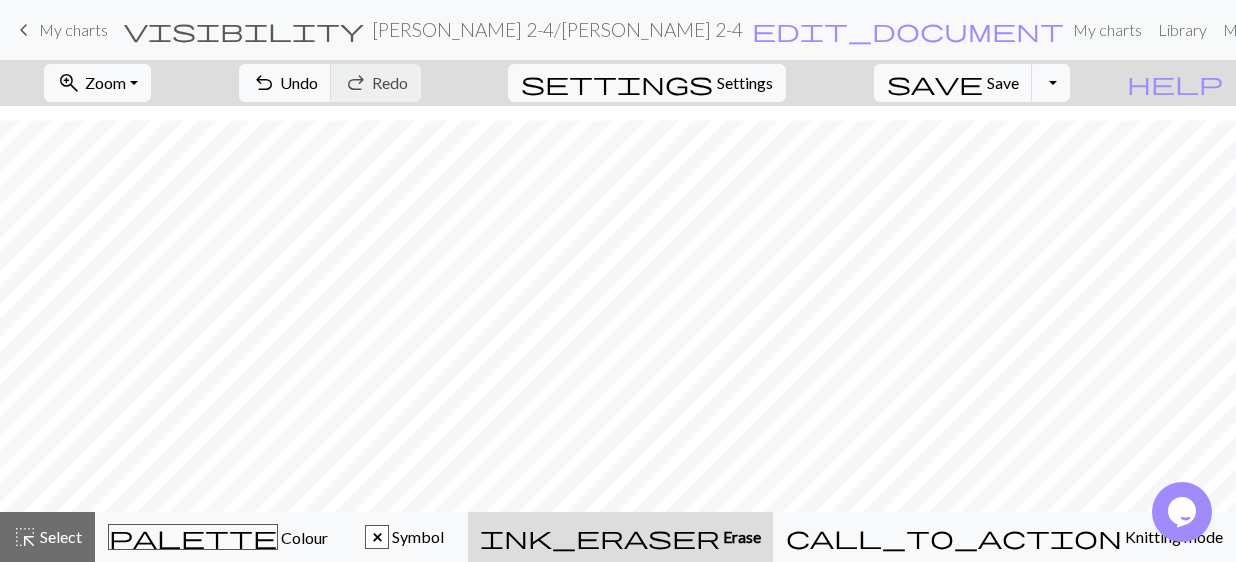 click on "ink_eraser   Erase   Erase" at bounding box center [620, 537] 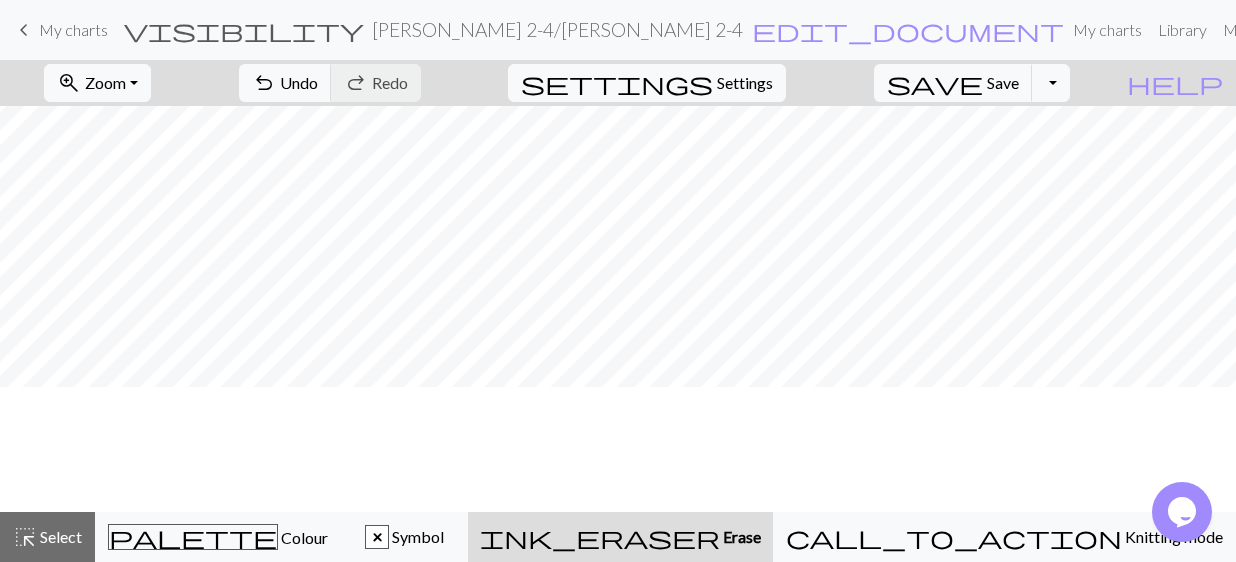 scroll, scrollTop: 258, scrollLeft: 0, axis: vertical 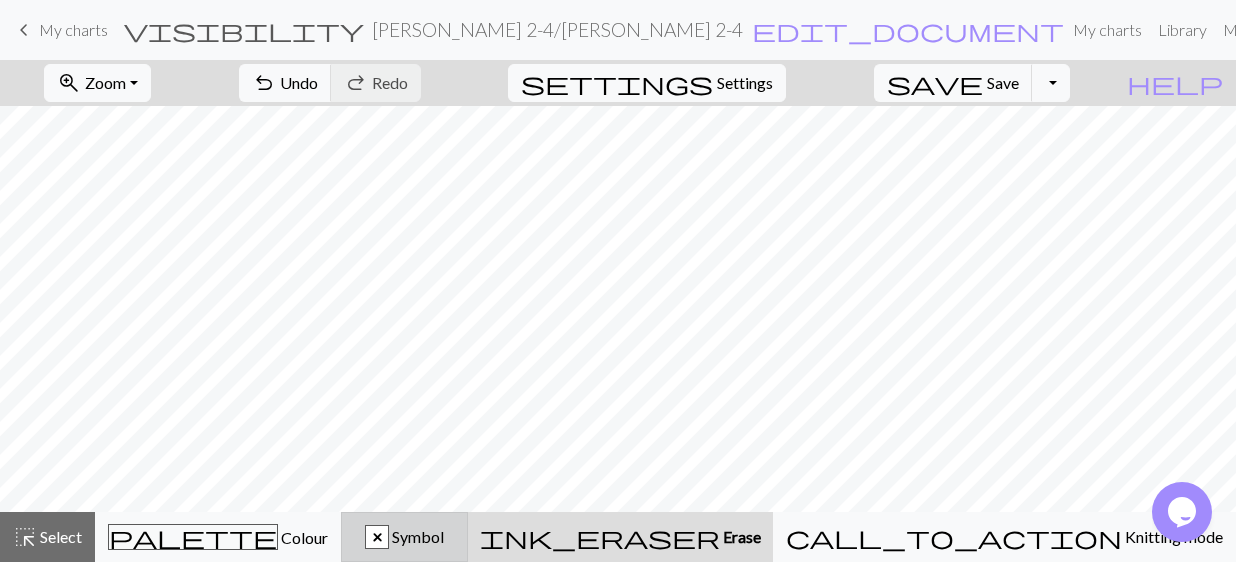 click on "Symbol" at bounding box center (416, 536) 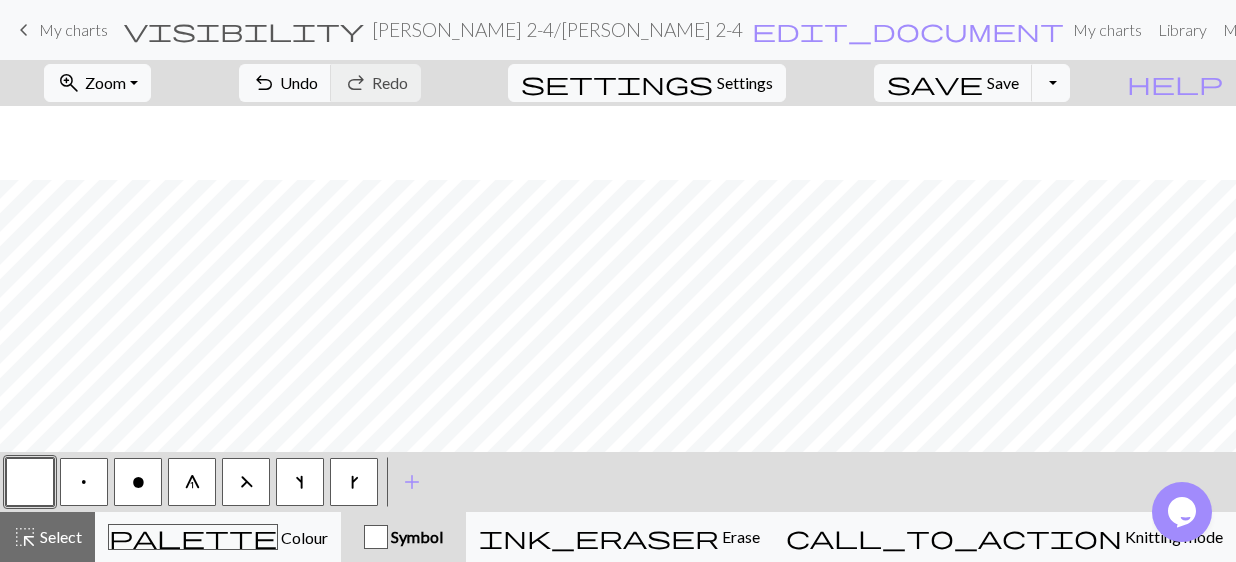 scroll, scrollTop: 332, scrollLeft: 0, axis: vertical 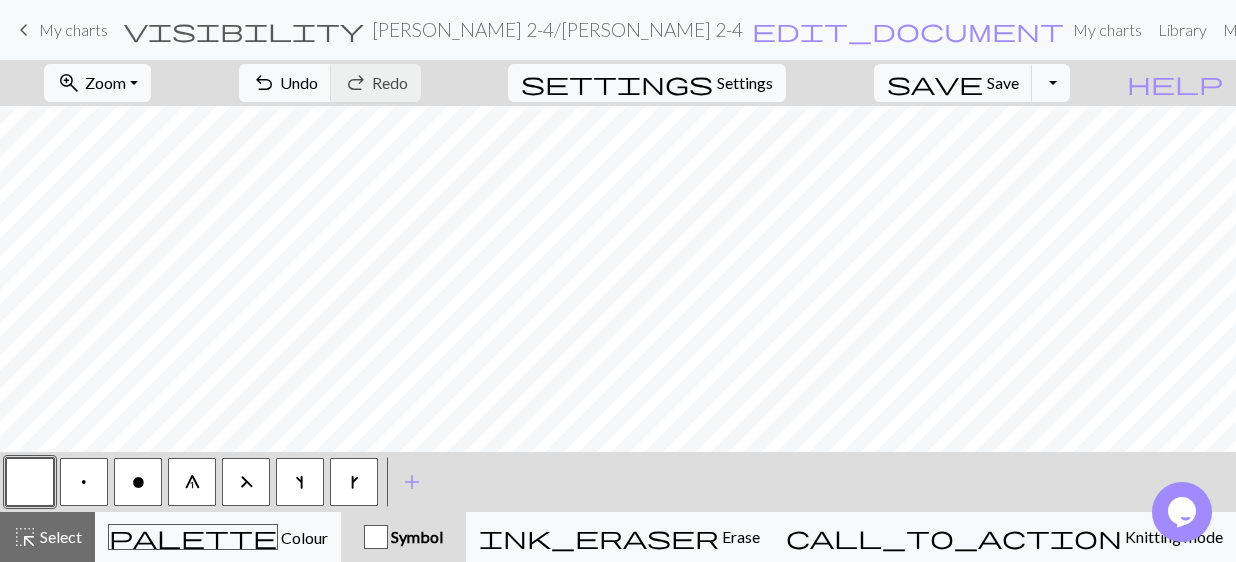 click on "o" at bounding box center (138, 482) 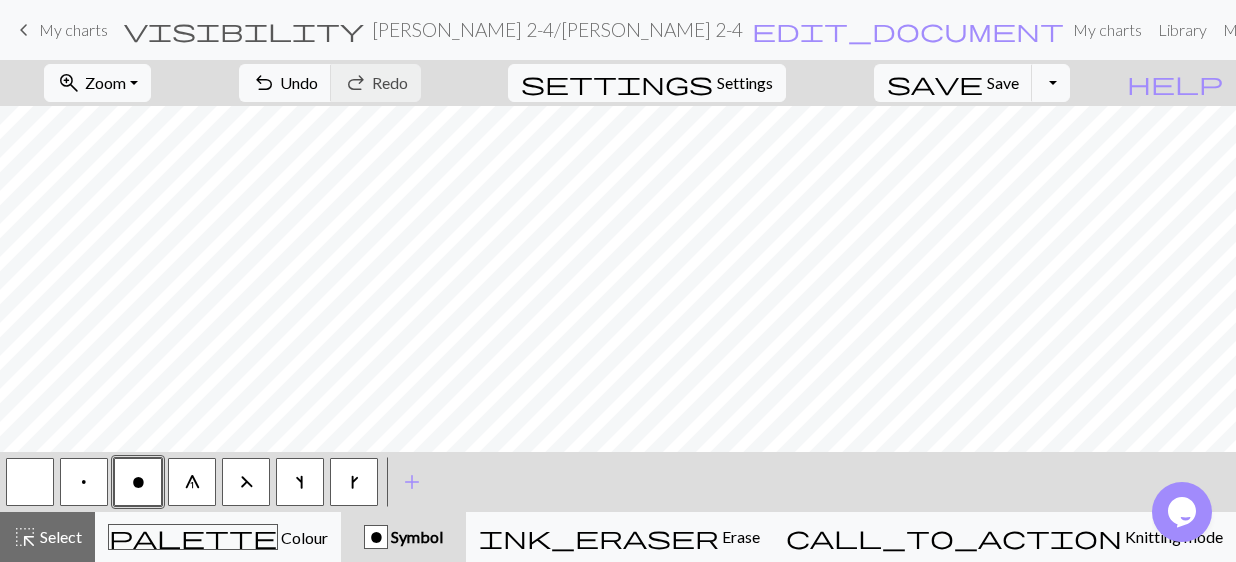 click at bounding box center (30, 482) 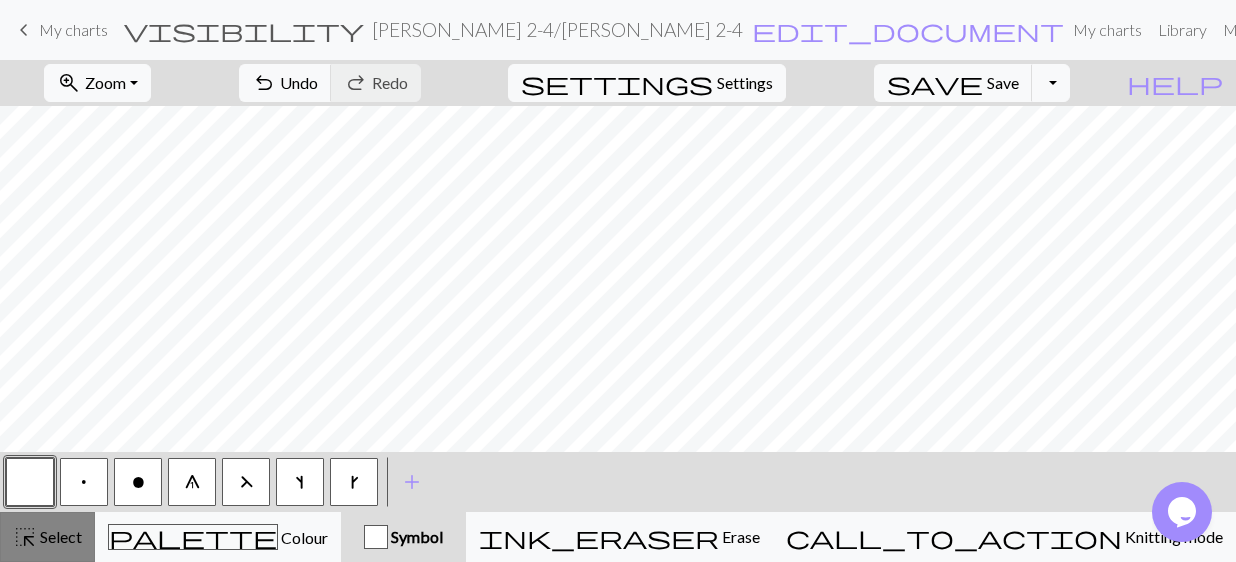 click on "Select" at bounding box center [59, 536] 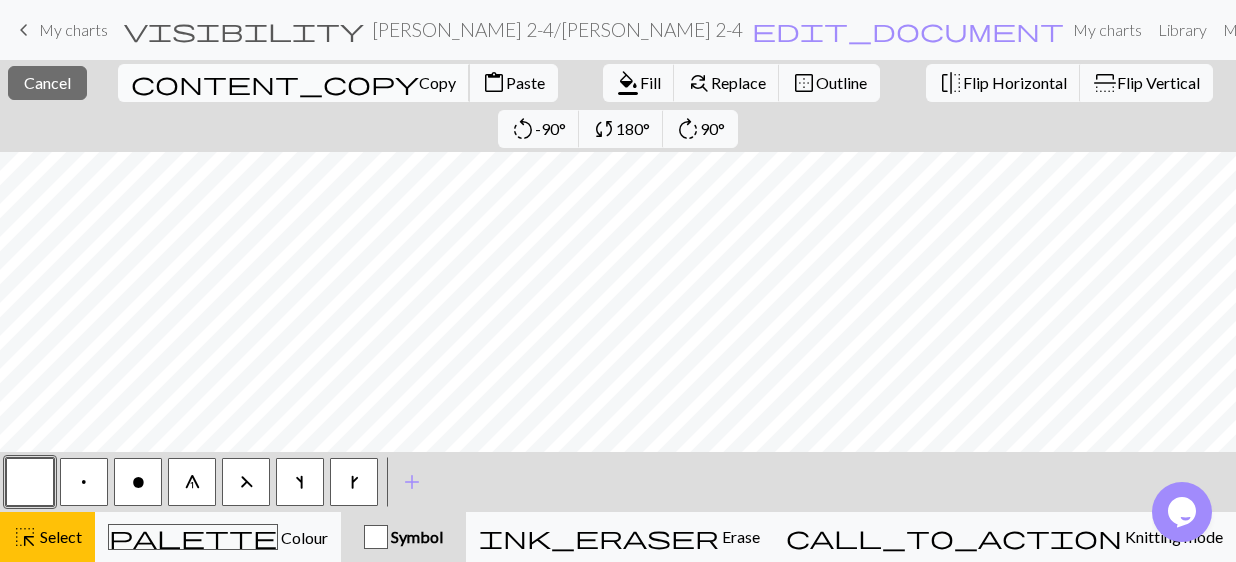 click on "Copy" at bounding box center (437, 82) 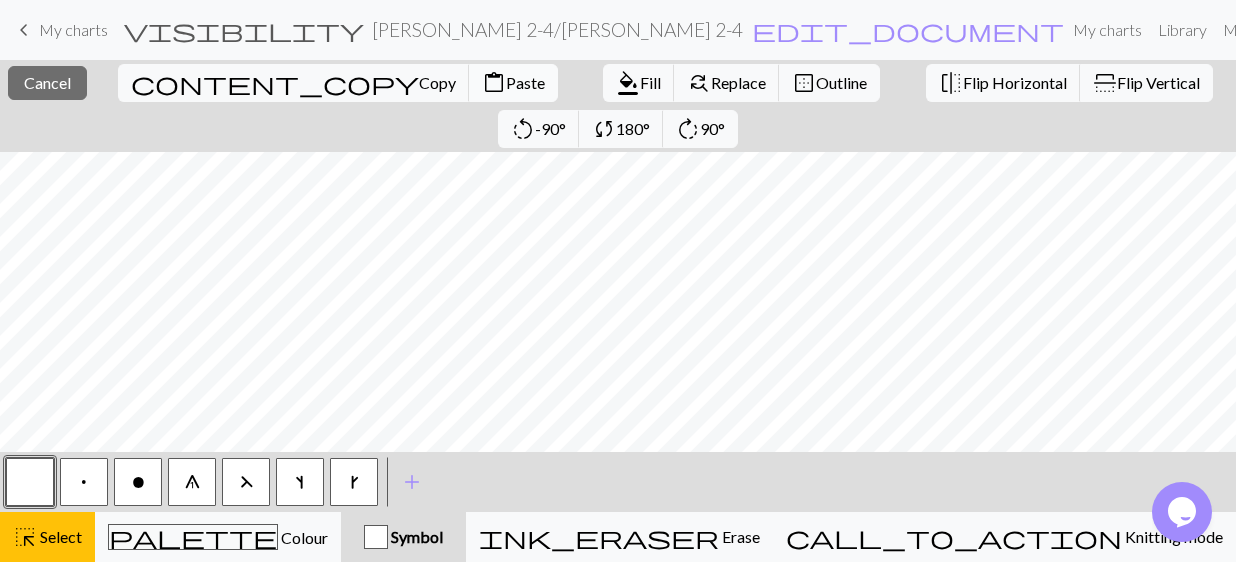 click on "Paste" at bounding box center (525, 82) 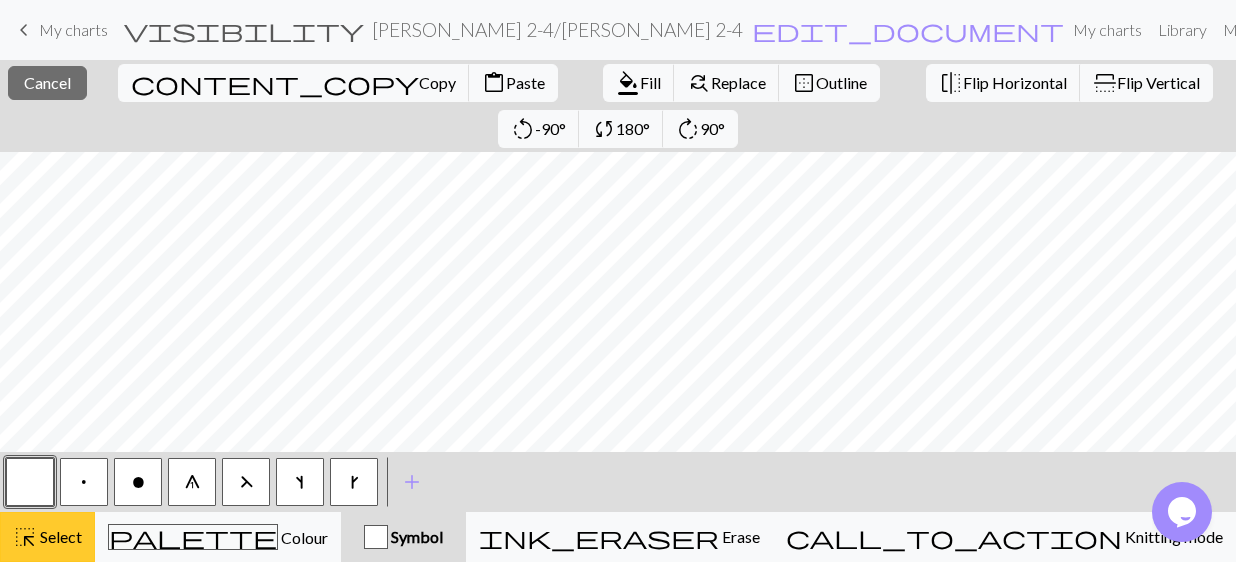 click on "Select" at bounding box center (59, 536) 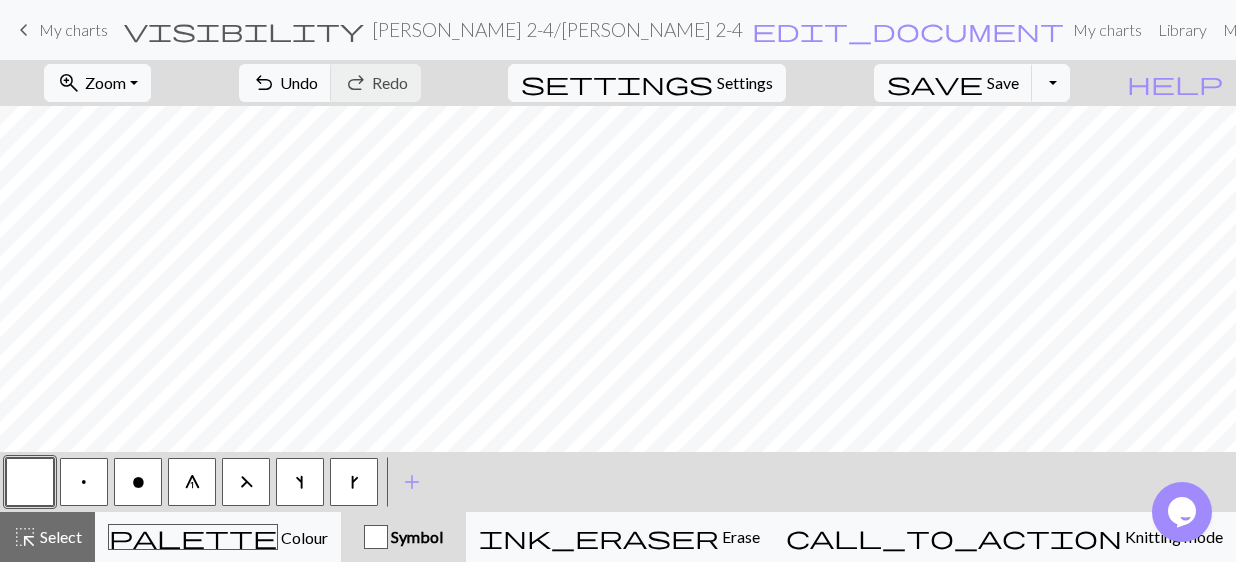 click on "o" at bounding box center [138, 483] 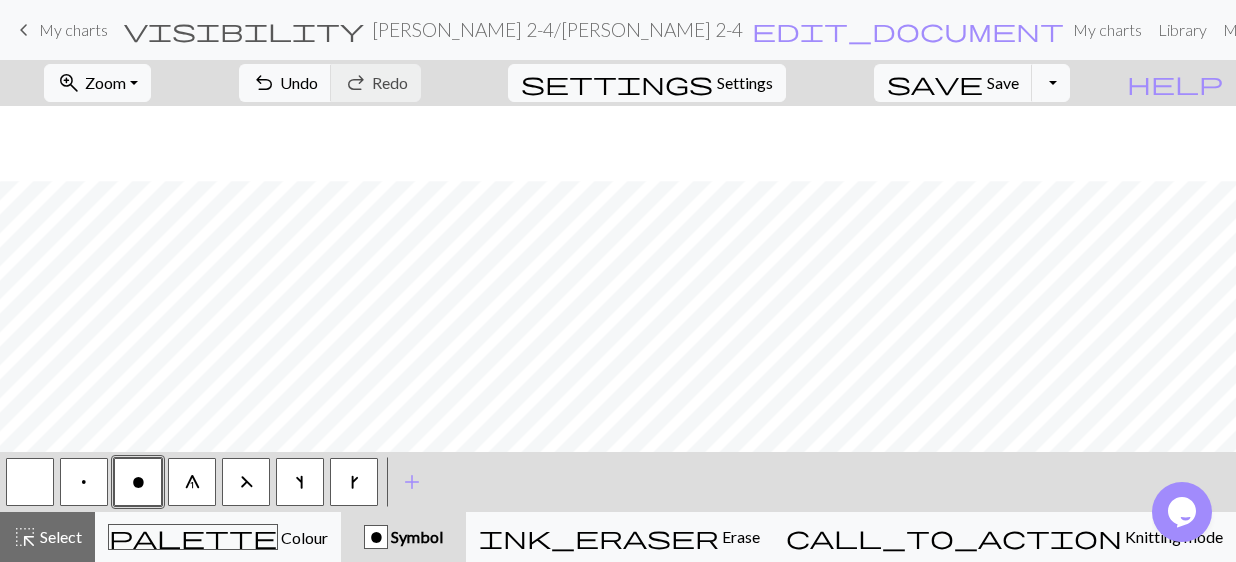 scroll, scrollTop: 75, scrollLeft: 0, axis: vertical 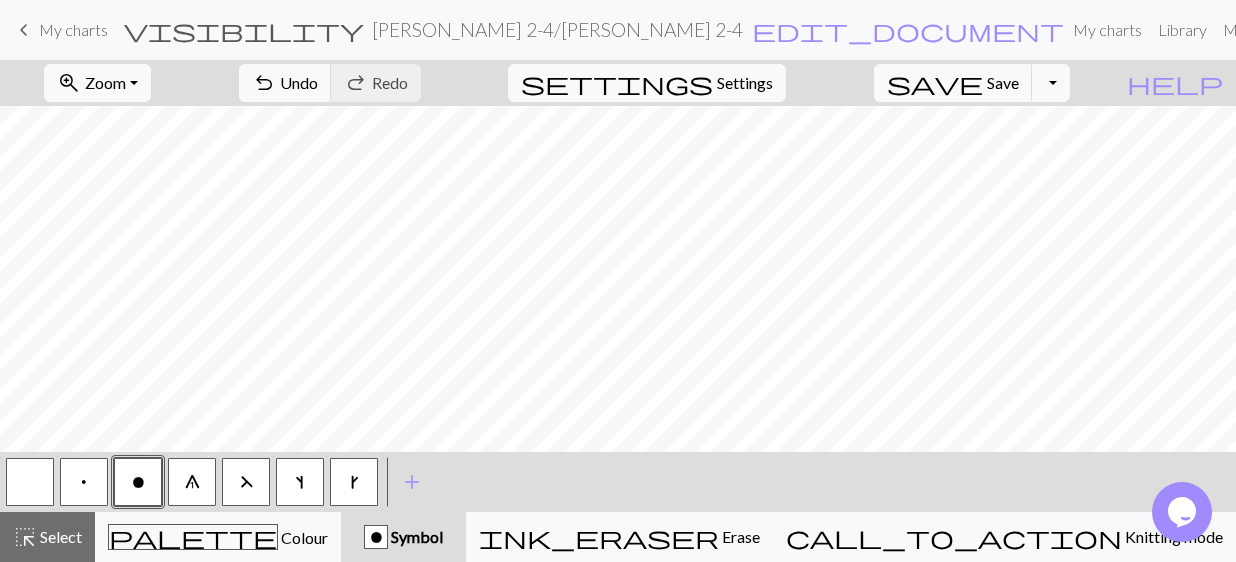 drag, startPoint x: 2, startPoint y: 473, endPoint x: 26, endPoint y: 476, distance: 24.186773 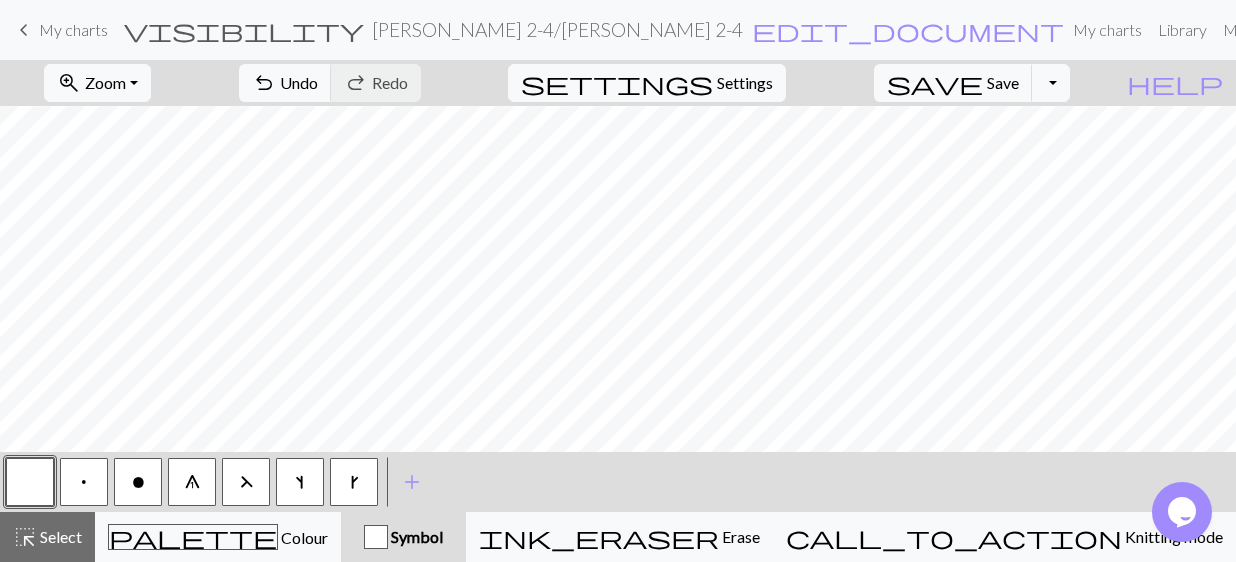 click on "o" at bounding box center (138, 482) 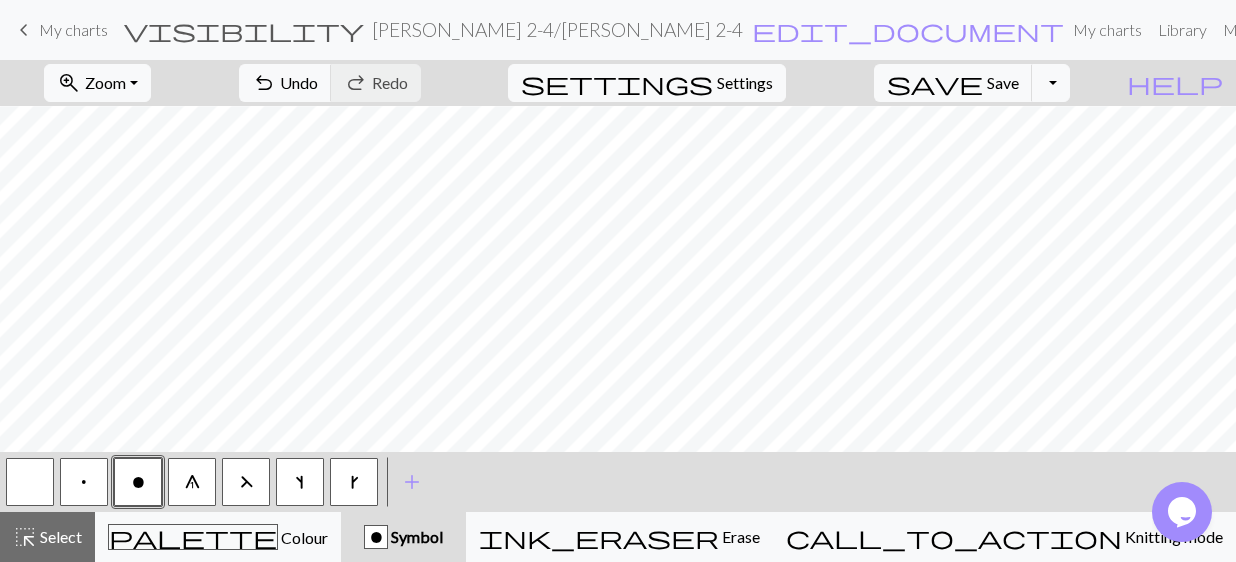 click at bounding box center (30, 482) 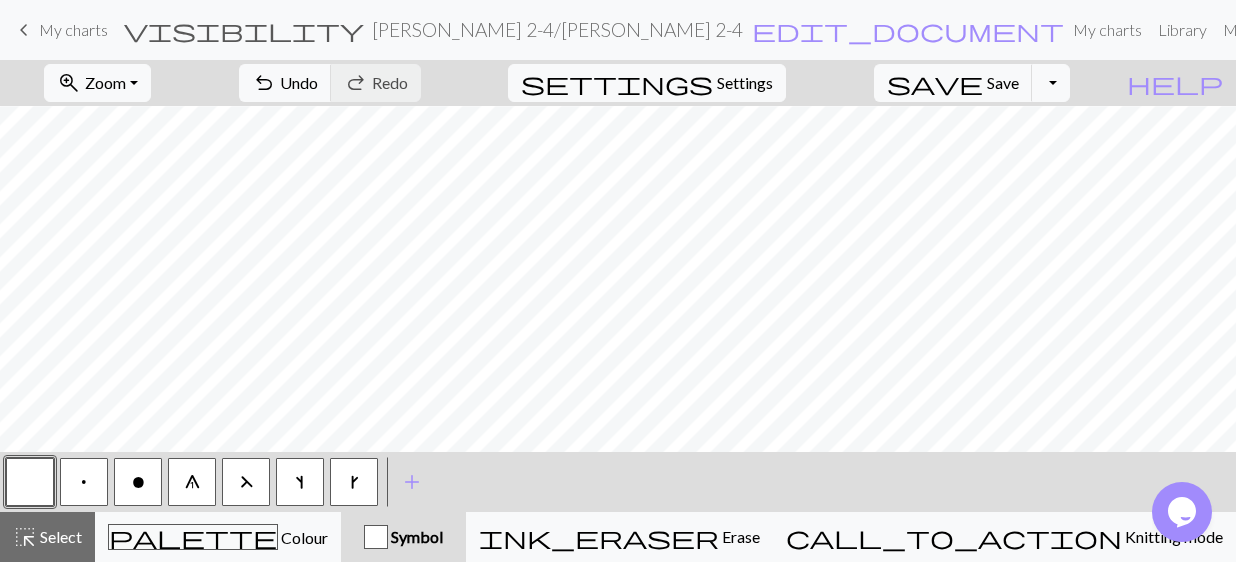 click on "o" at bounding box center (138, 482) 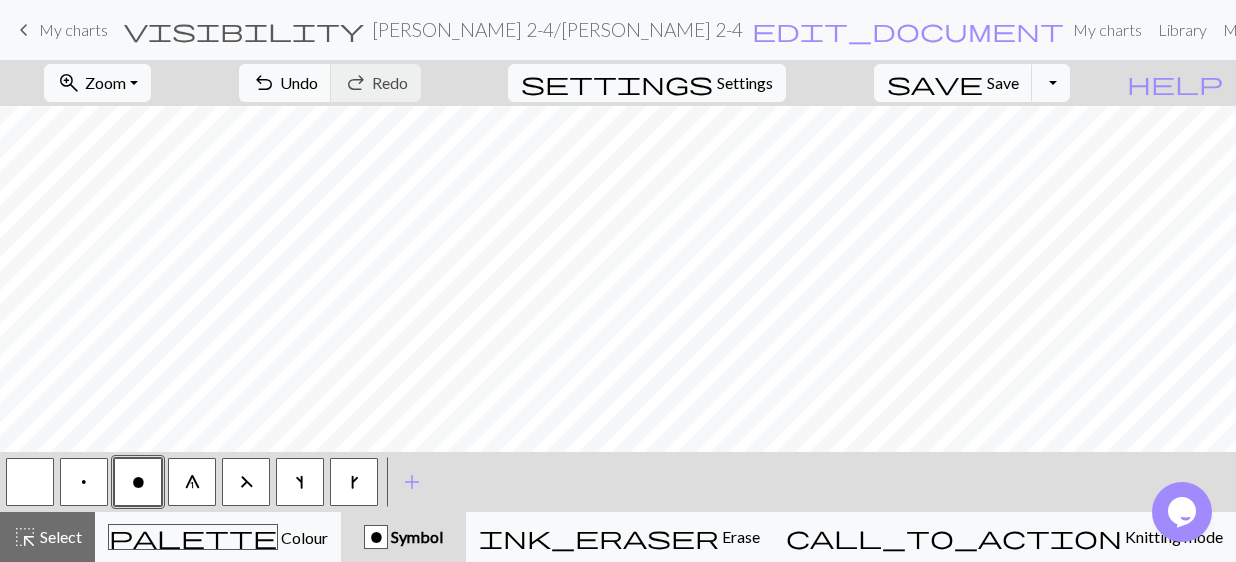 click at bounding box center (30, 482) 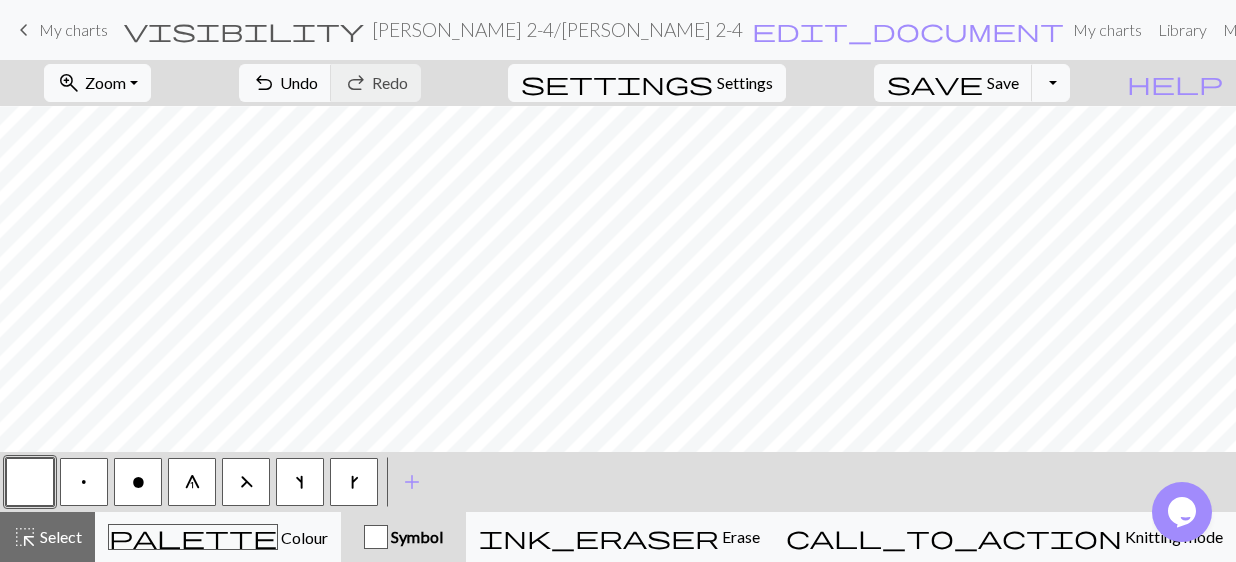 click on "o" at bounding box center [138, 483] 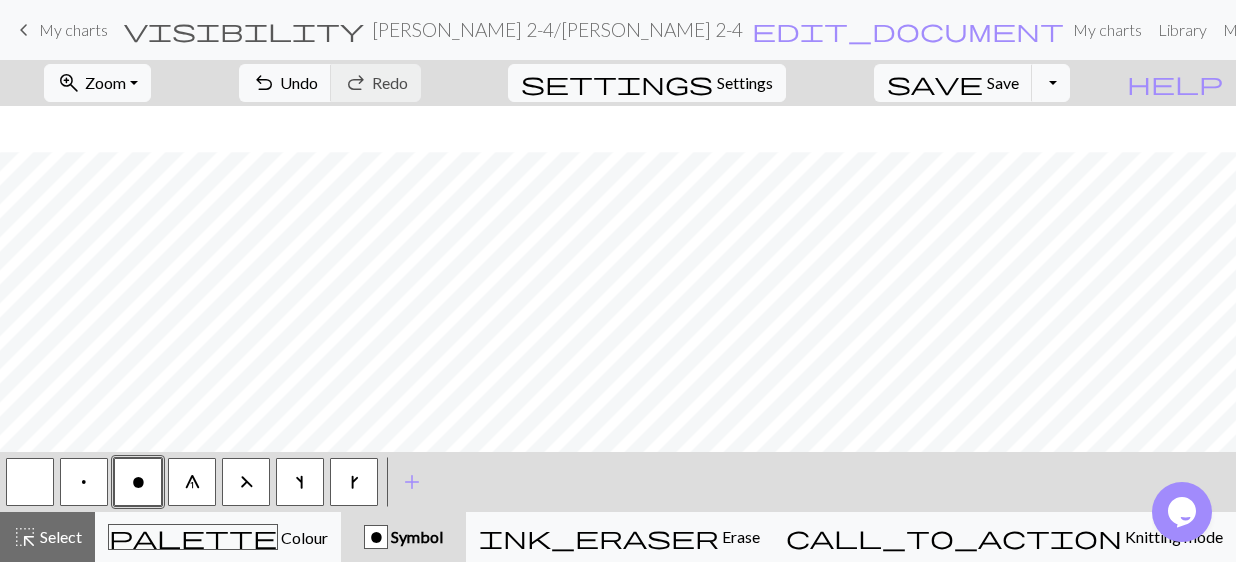 scroll, scrollTop: 298, scrollLeft: 0, axis: vertical 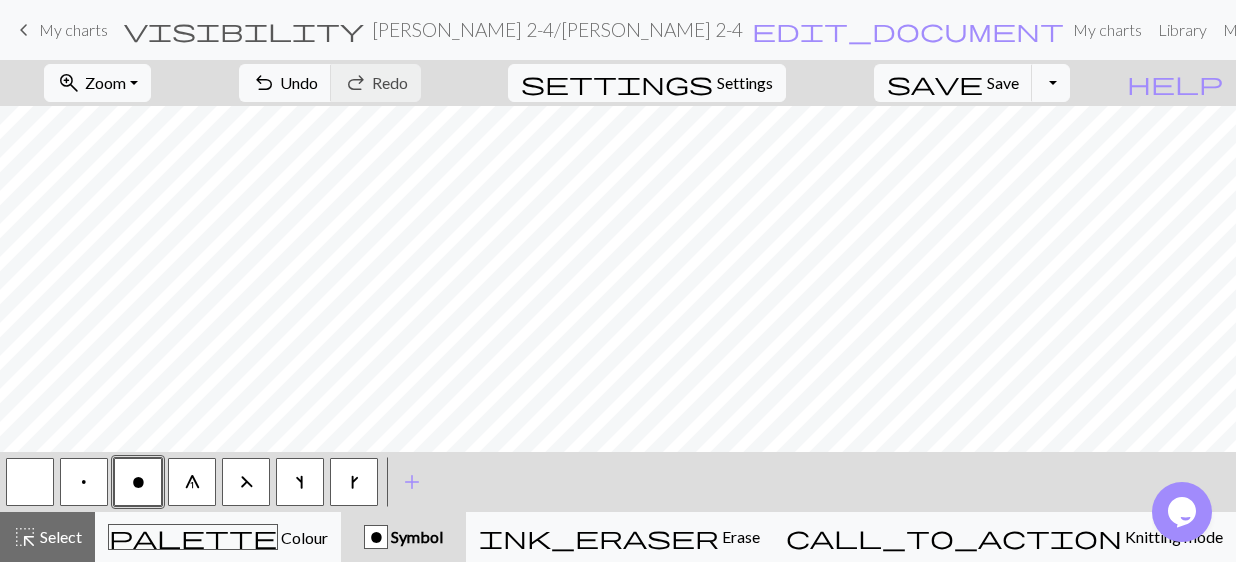 click at bounding box center (30, 482) 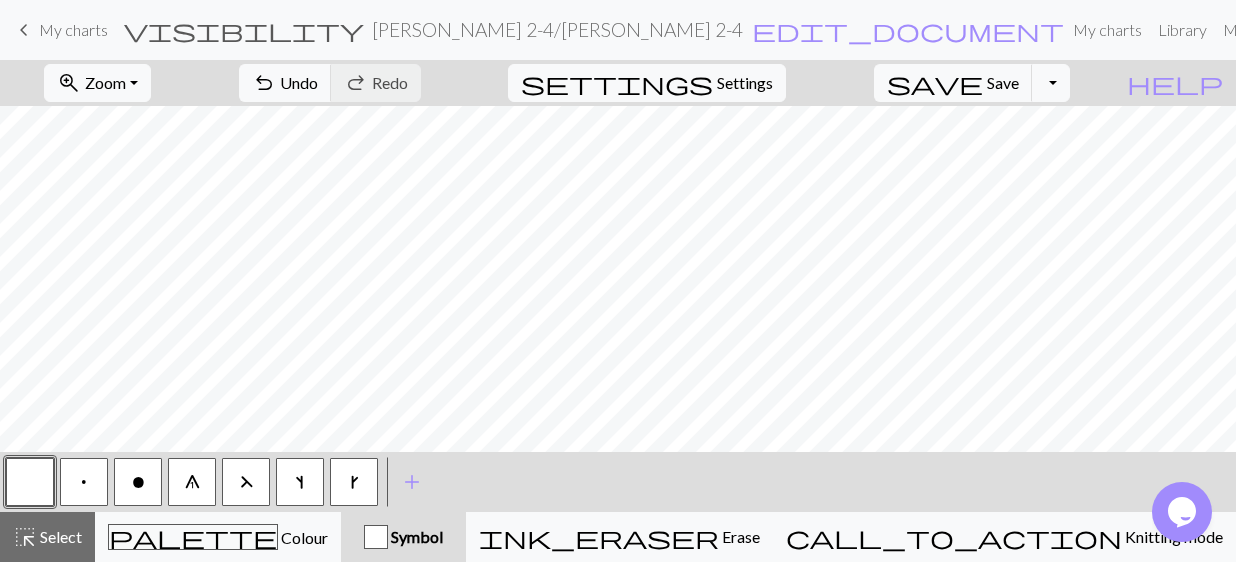 click on "o" at bounding box center [138, 482] 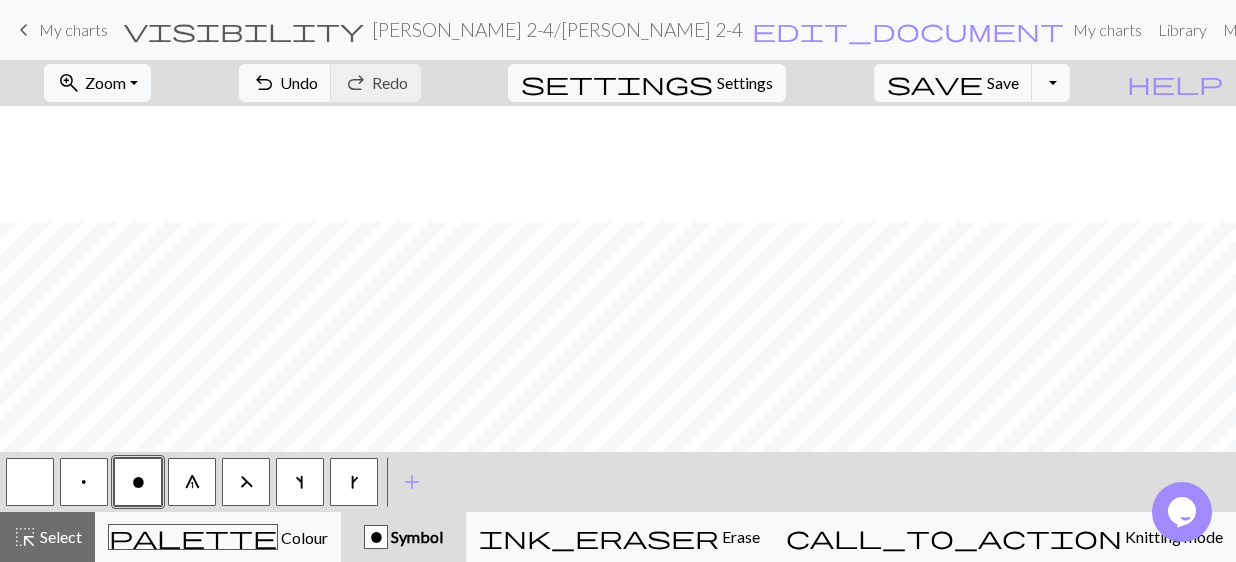 scroll, scrollTop: 414, scrollLeft: 0, axis: vertical 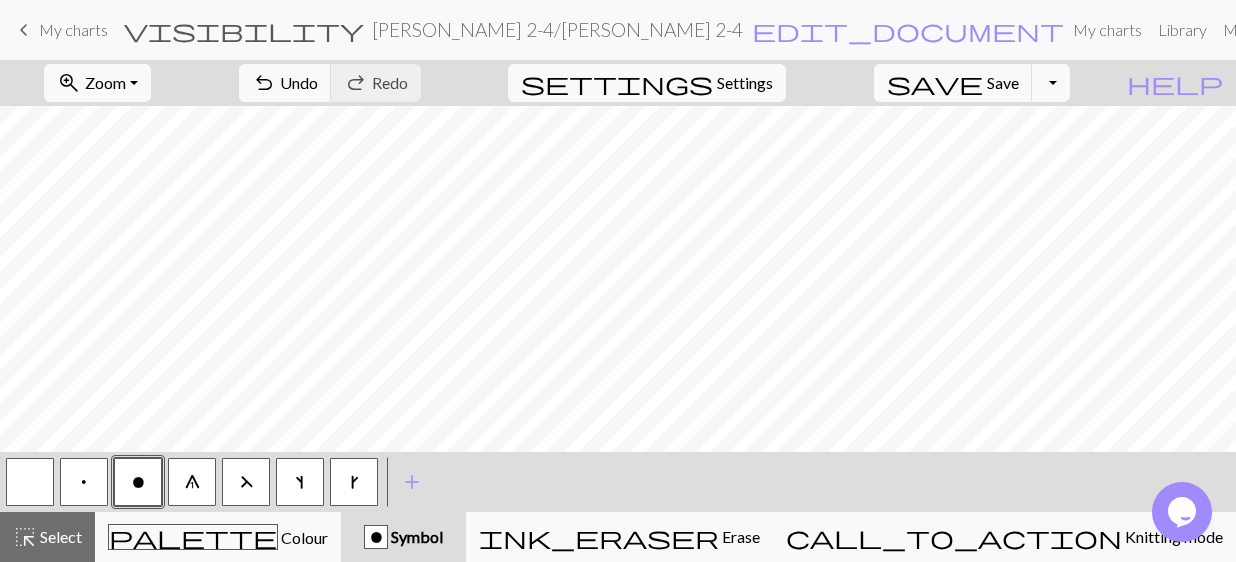 click at bounding box center [30, 482] 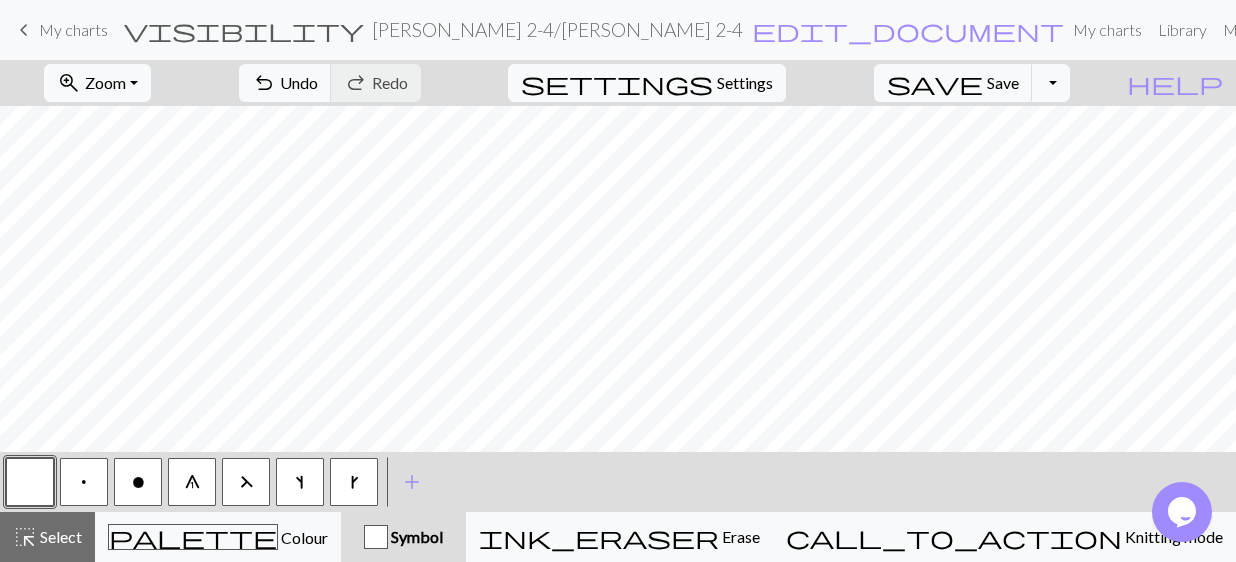 click on "o" at bounding box center (138, 482) 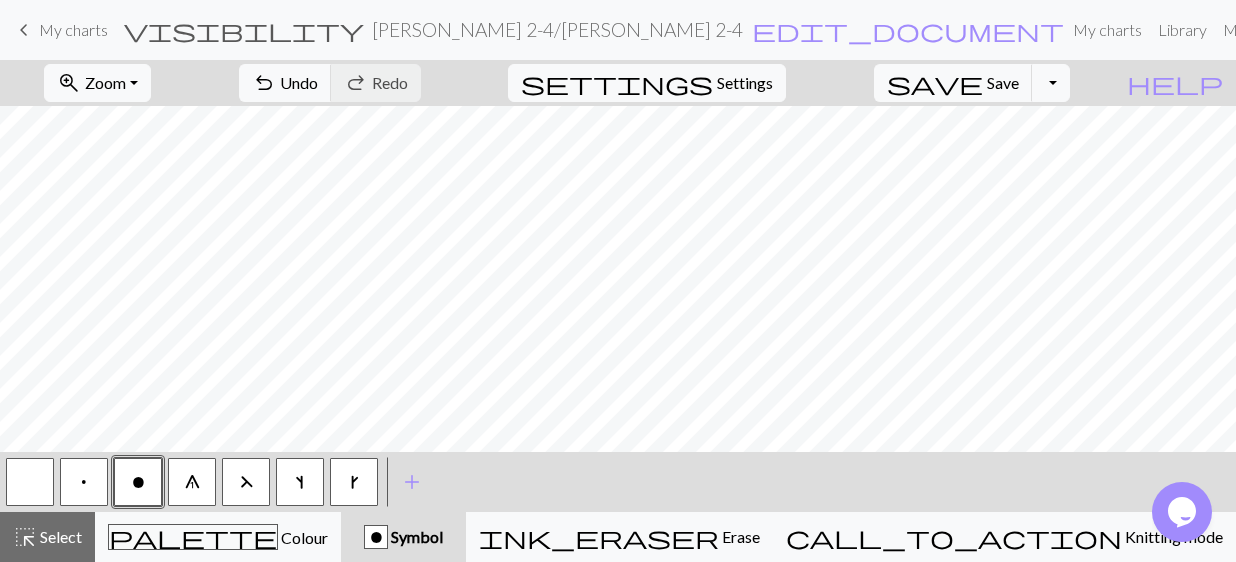 click at bounding box center (30, 482) 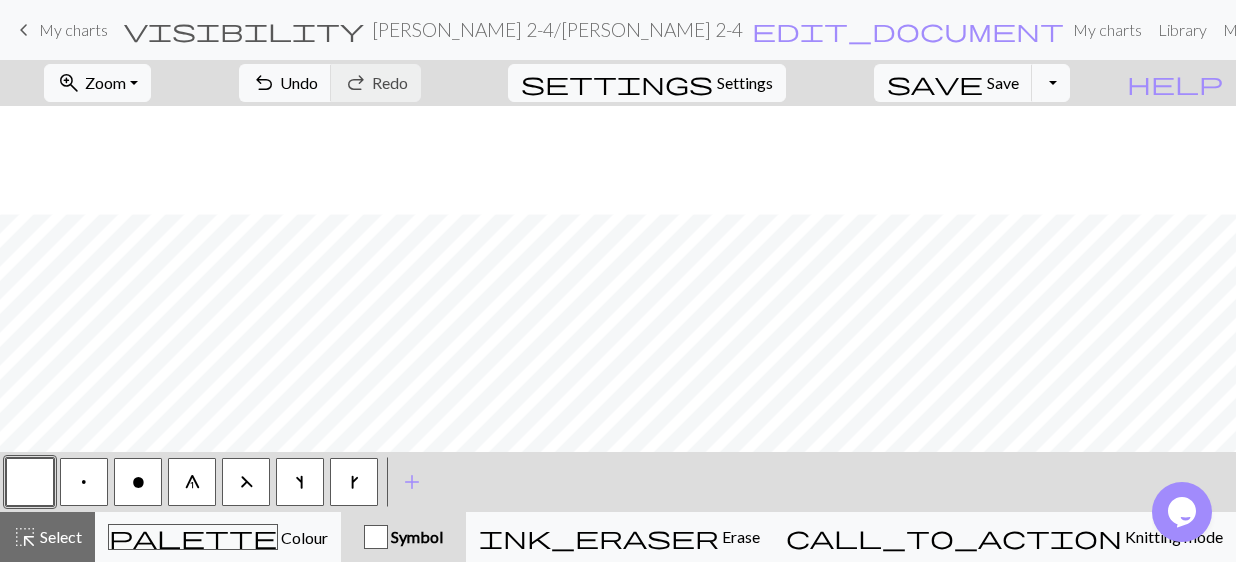 scroll, scrollTop: 458, scrollLeft: 0, axis: vertical 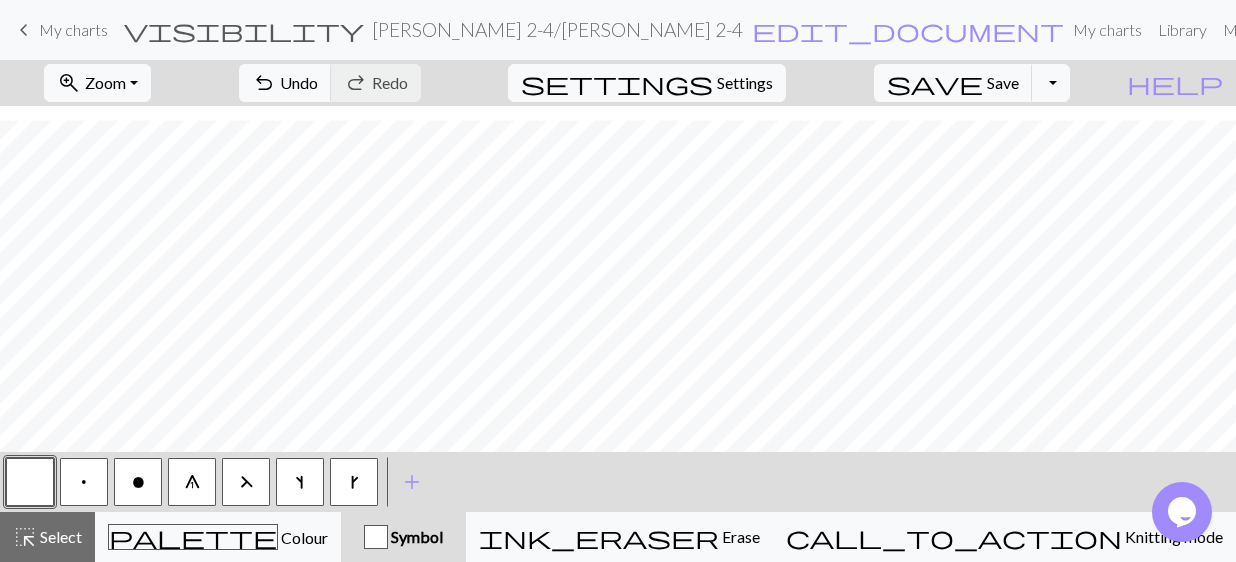 click on "o" at bounding box center [138, 482] 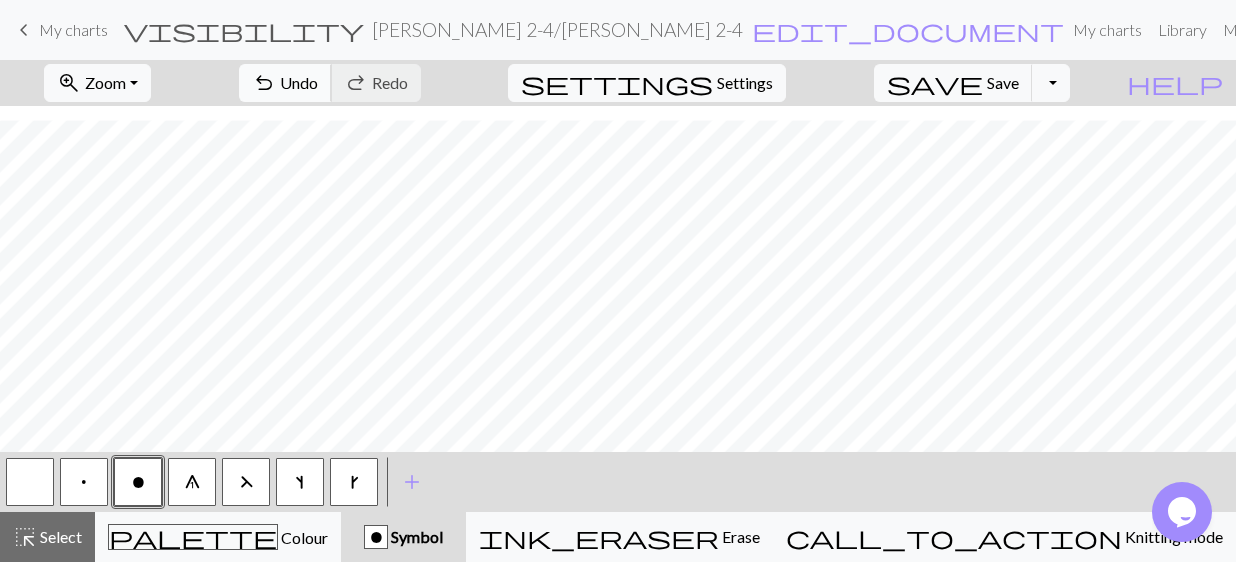 click on "Undo" at bounding box center (299, 82) 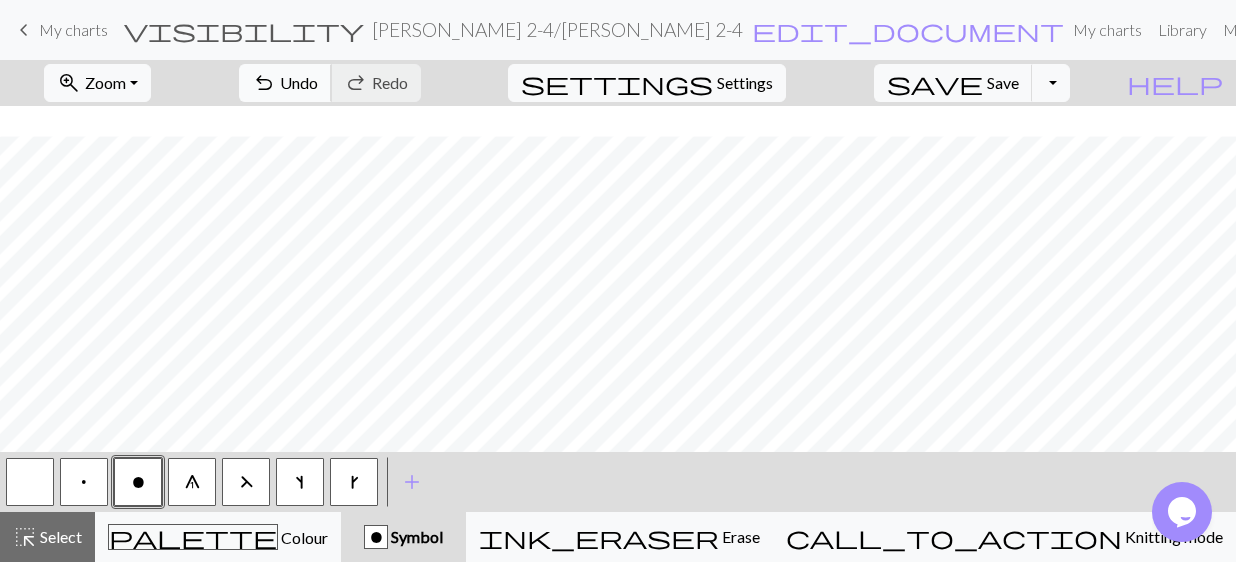 scroll, scrollTop: 458, scrollLeft: 0, axis: vertical 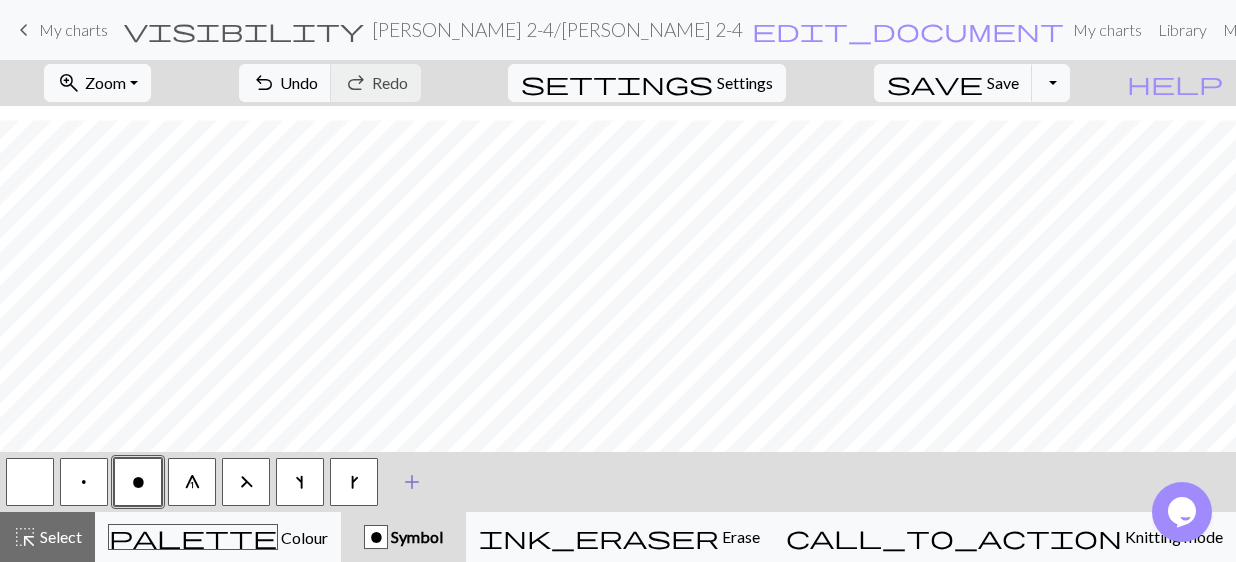 click on "add" at bounding box center [412, 482] 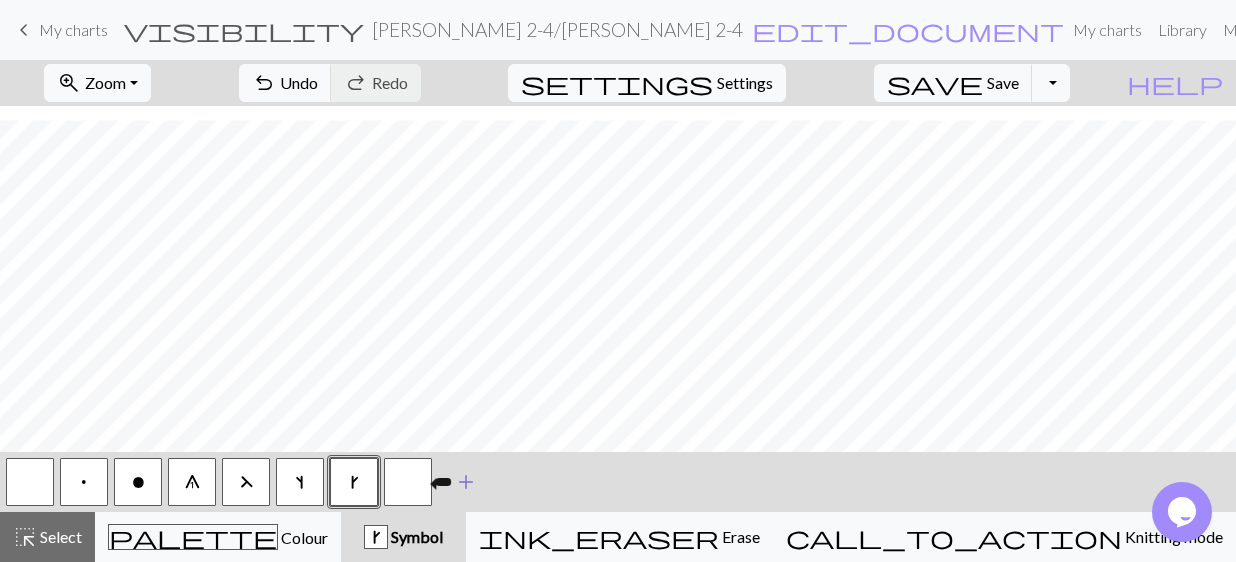 click at bounding box center [408, 482] 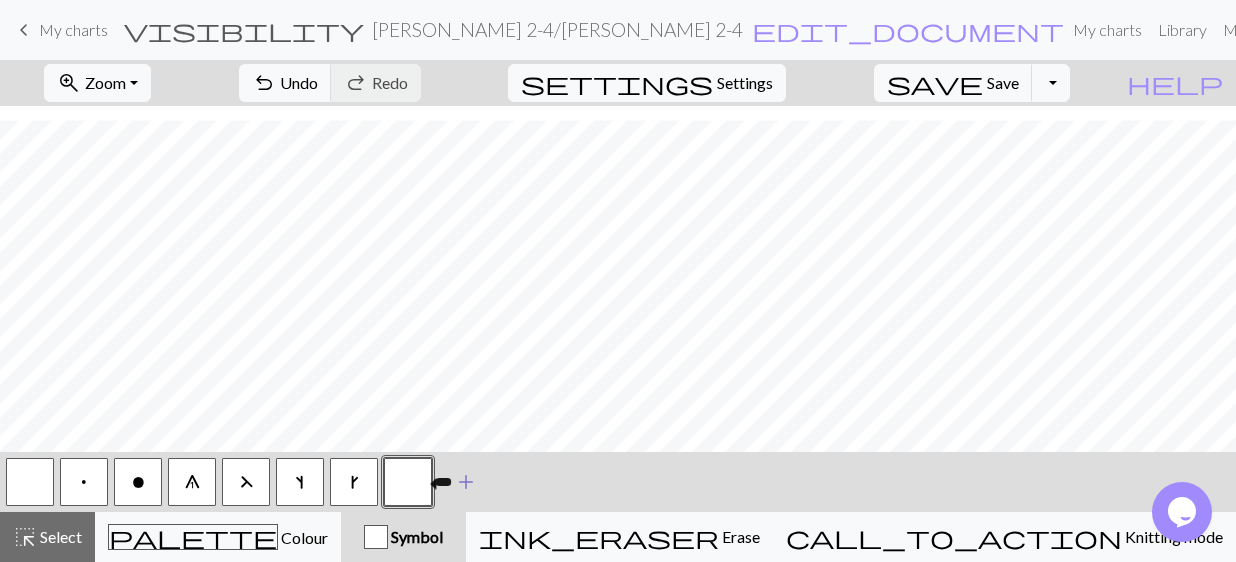 click at bounding box center [408, 482] 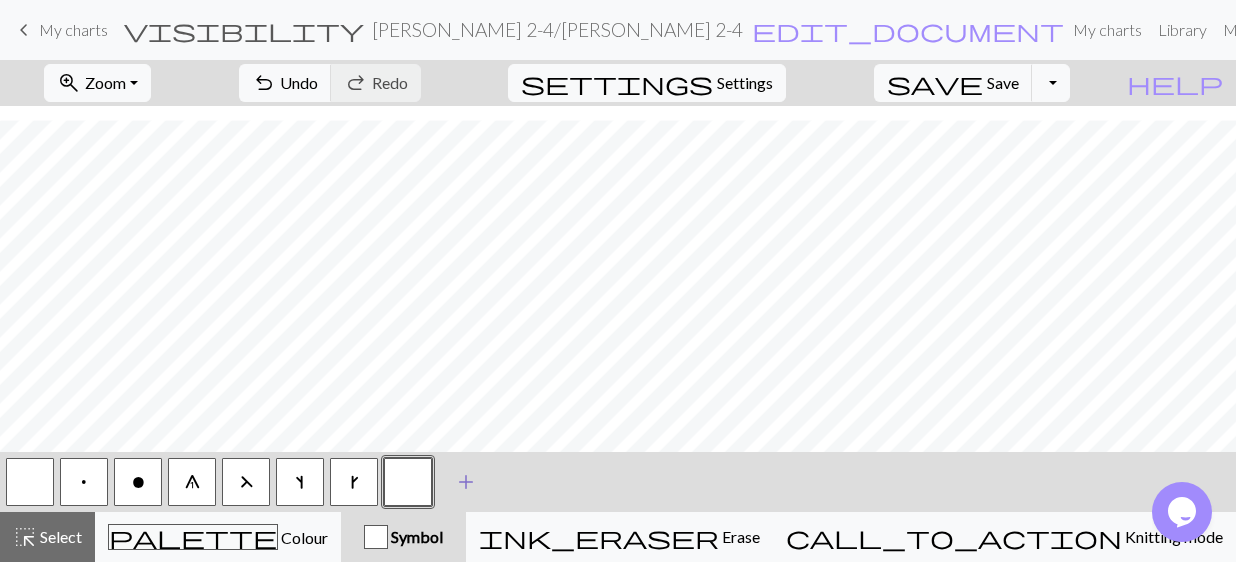 click on "Delete Done Cancel" at bounding box center [618, 461] 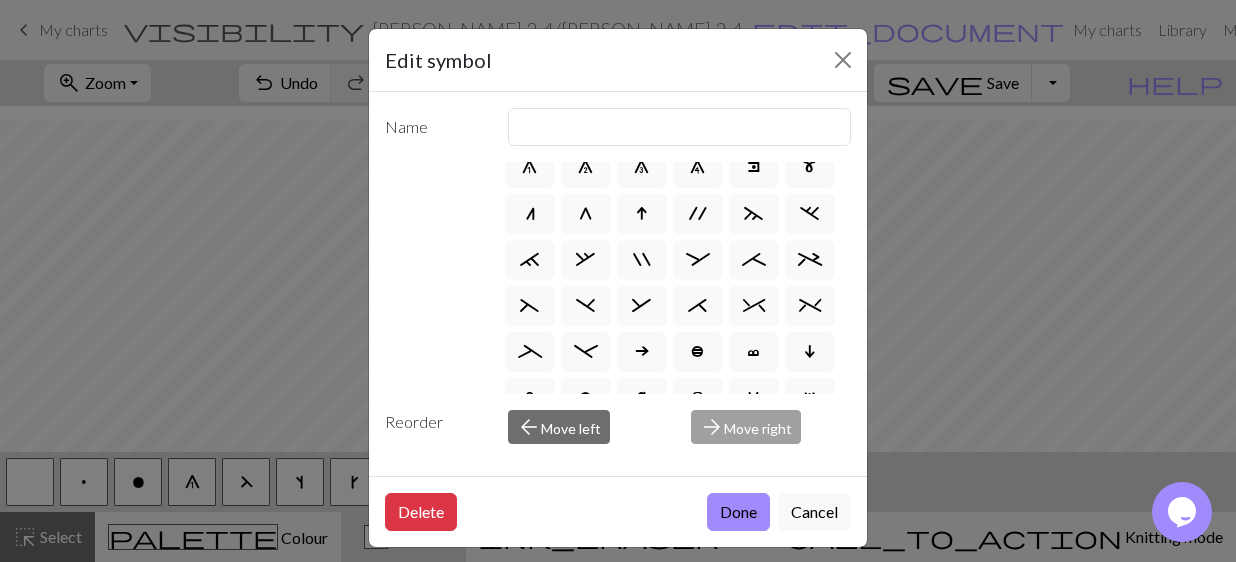 scroll, scrollTop: 202, scrollLeft: 0, axis: vertical 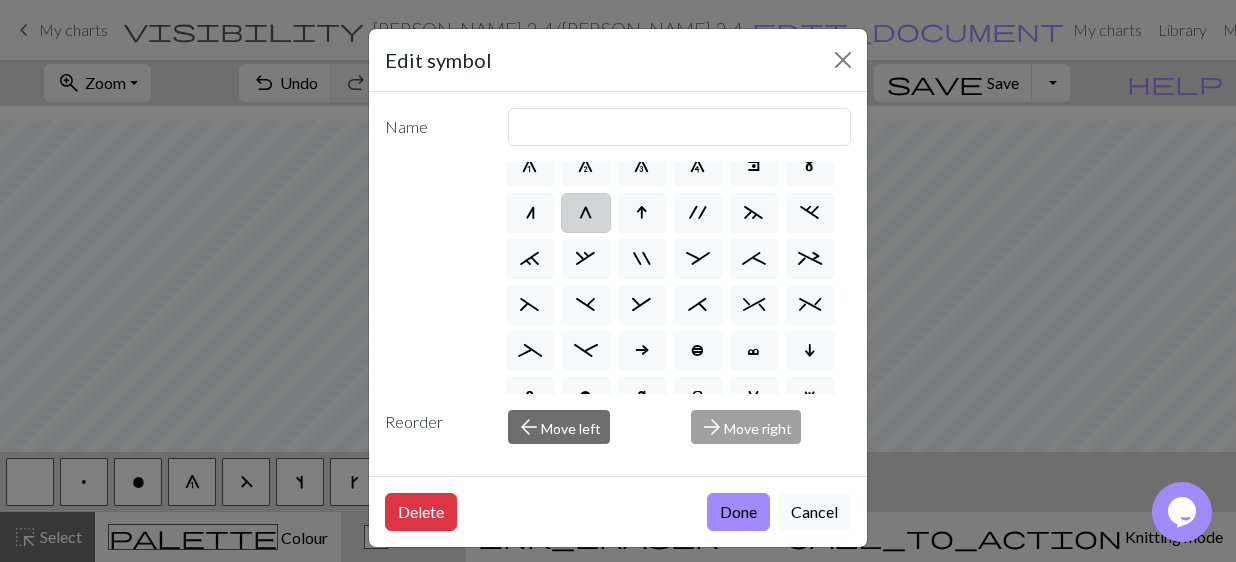 click on "G" at bounding box center (585, 213) 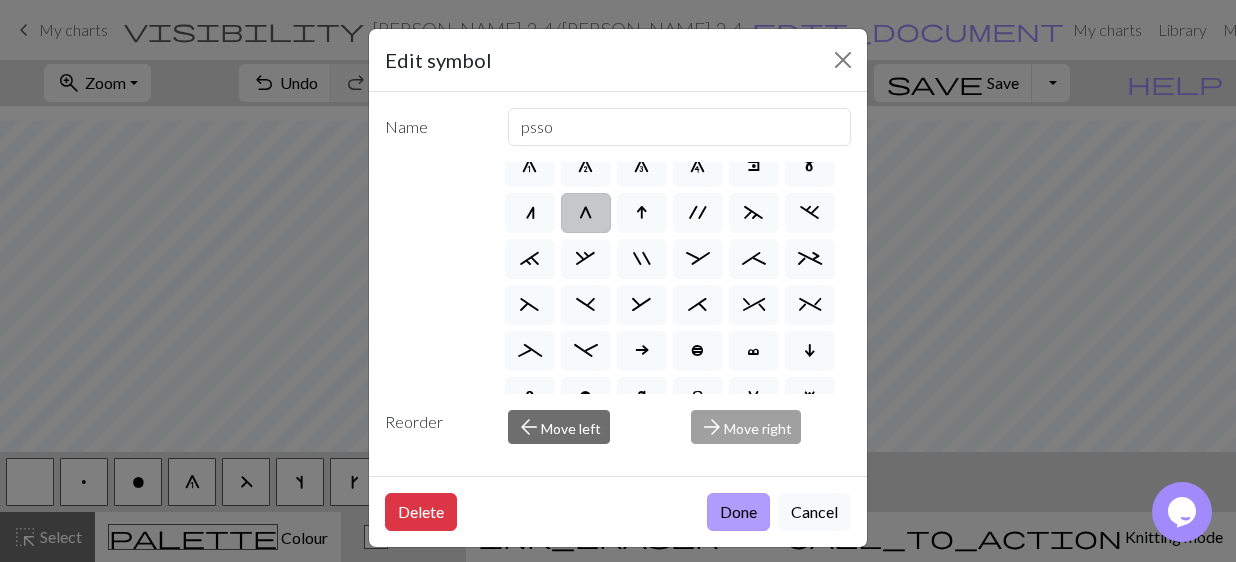 click on "Done" at bounding box center (738, 512) 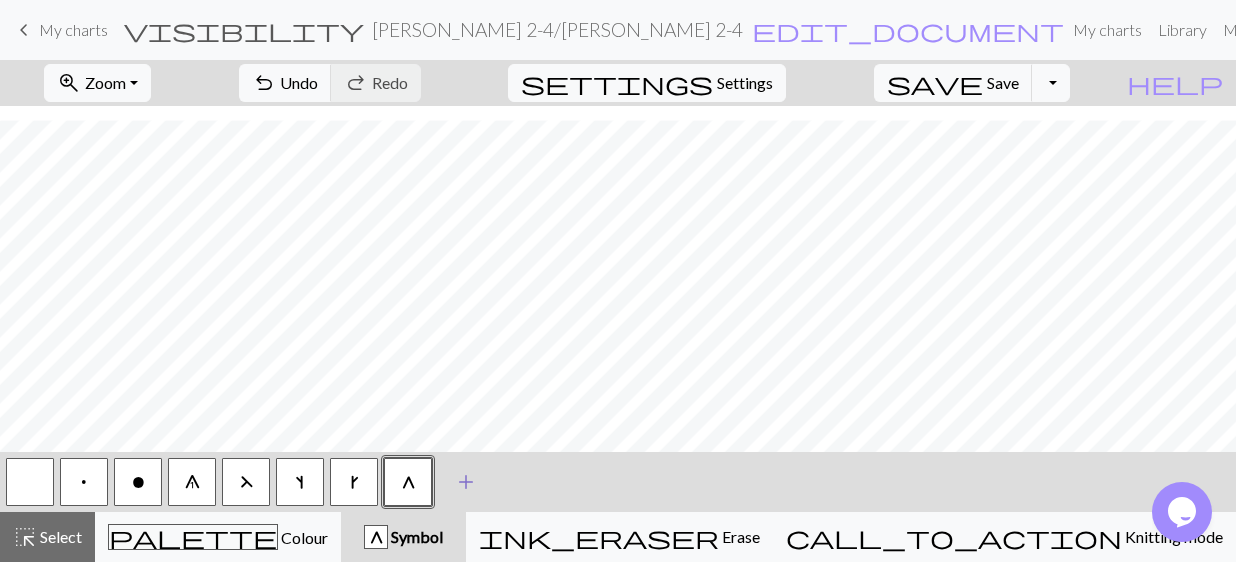 click on "add" at bounding box center (466, 482) 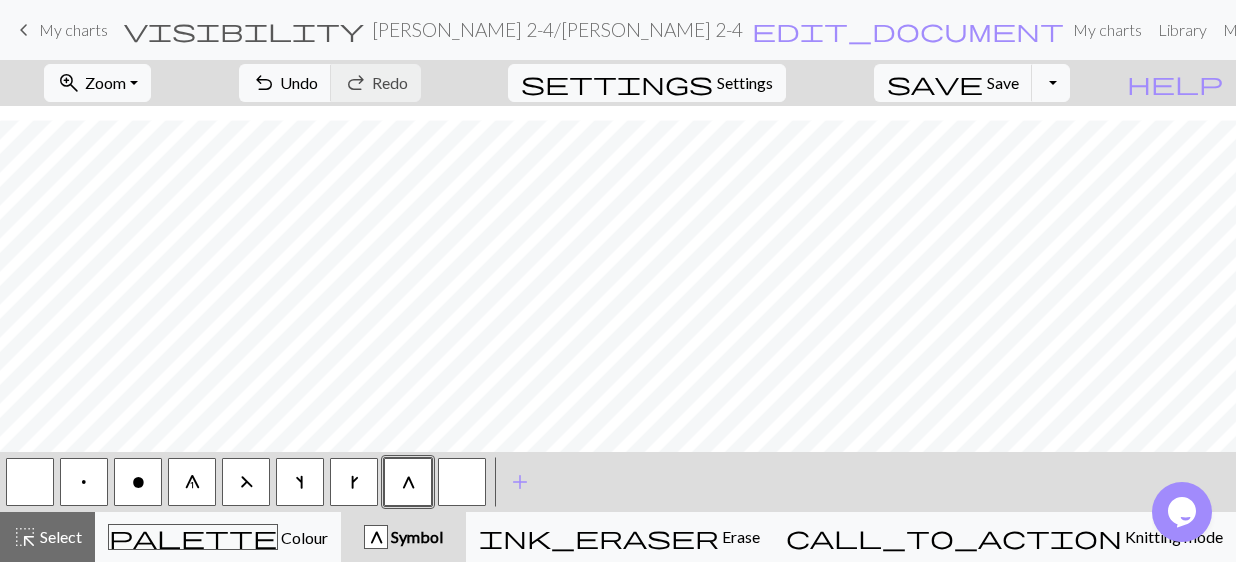 click at bounding box center [462, 482] 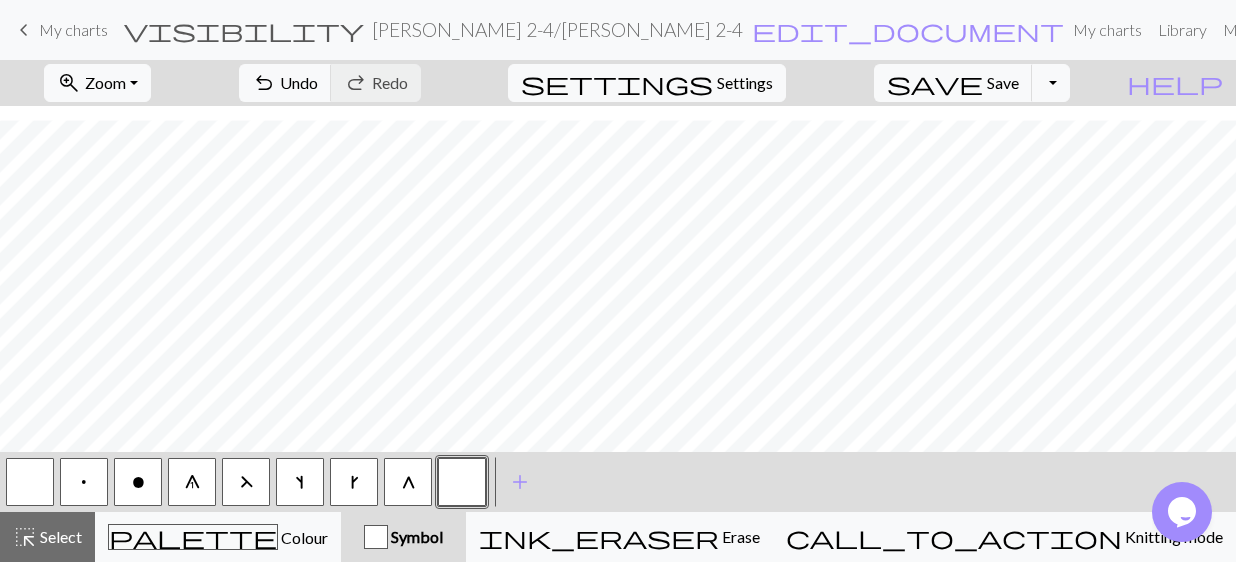 click at bounding box center (462, 482) 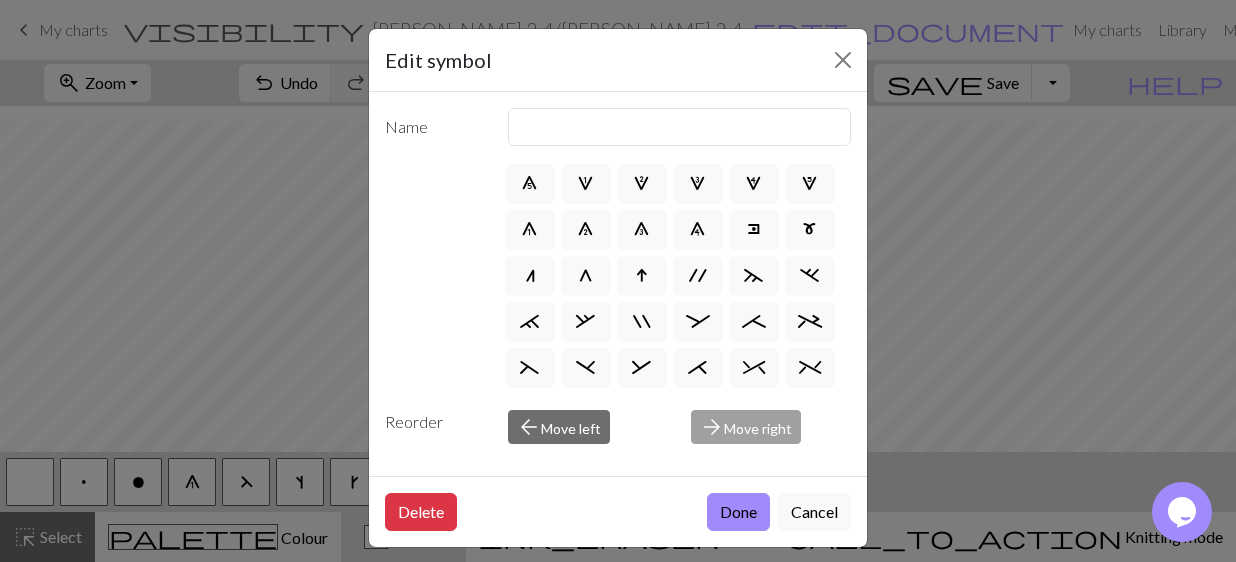scroll, scrollTop: 140, scrollLeft: 0, axis: vertical 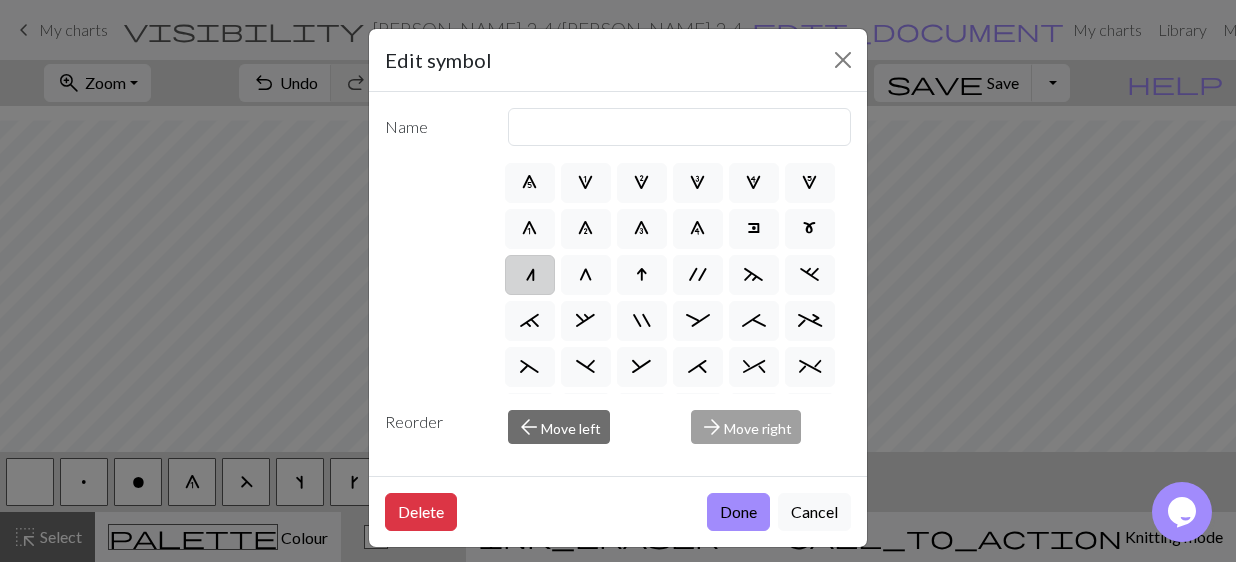click on "n" at bounding box center (530, 275) 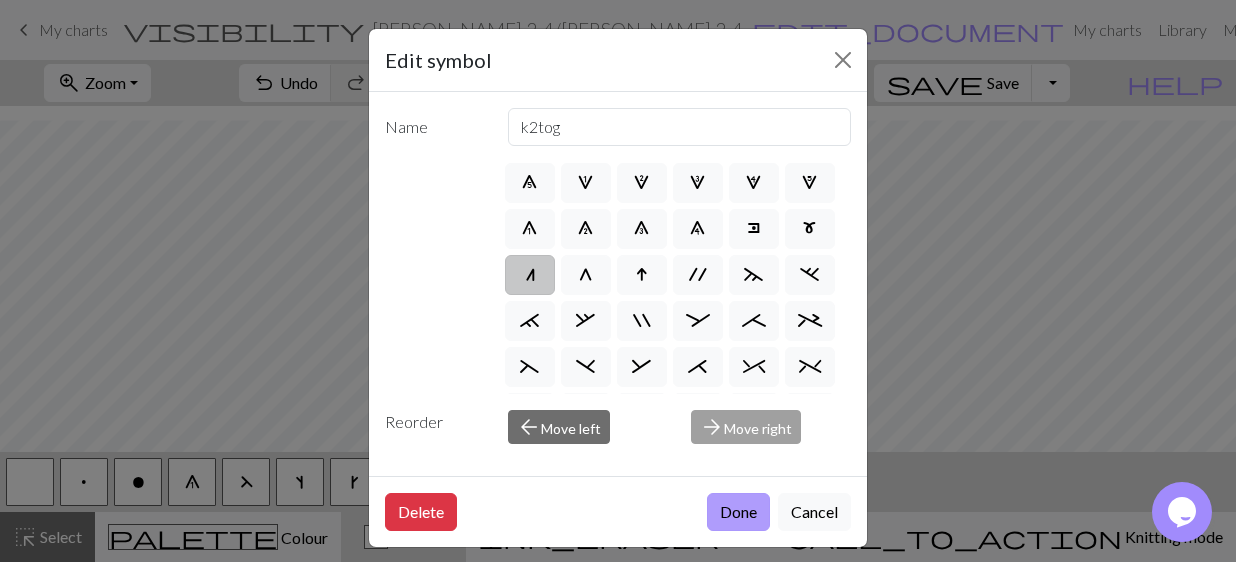 click on "Done" at bounding box center (738, 512) 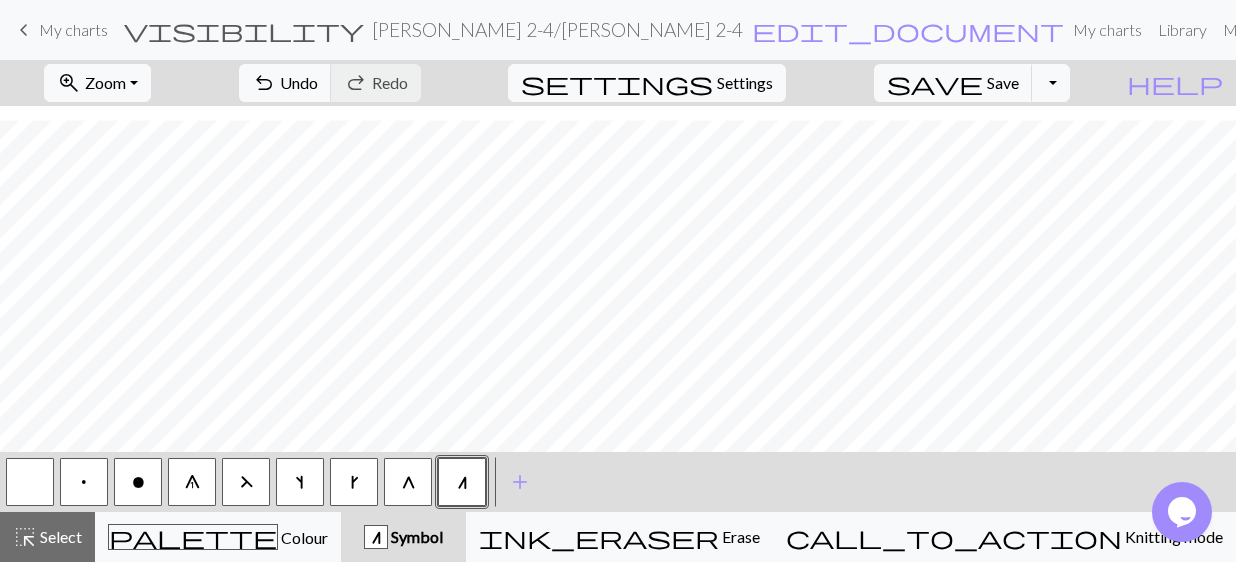 click on "G" at bounding box center [408, 482] 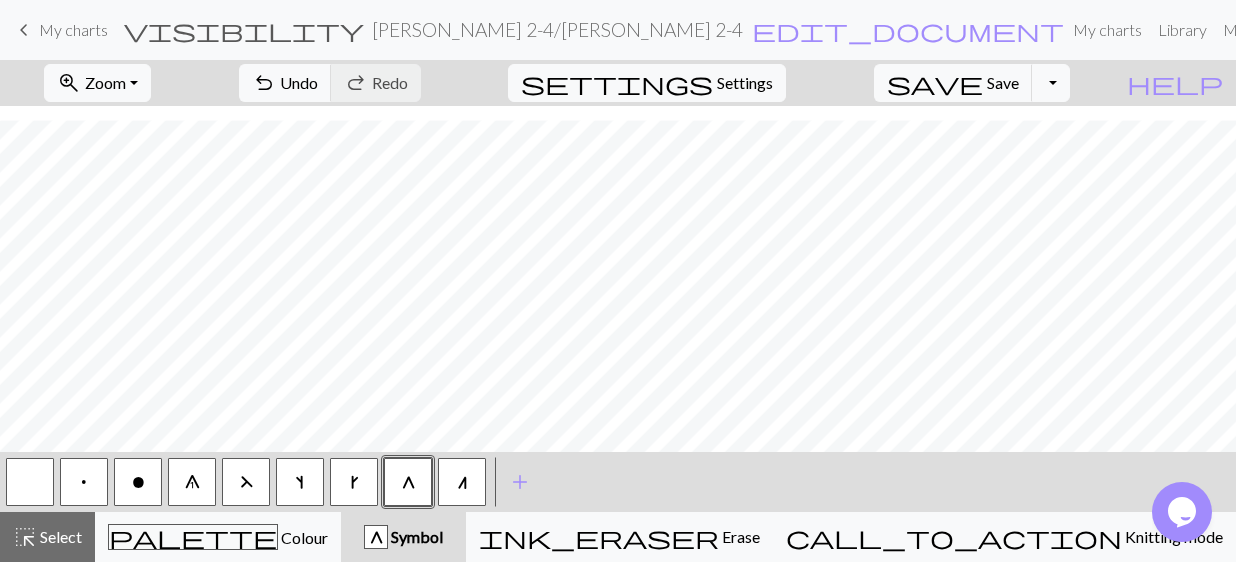 click at bounding box center (30, 482) 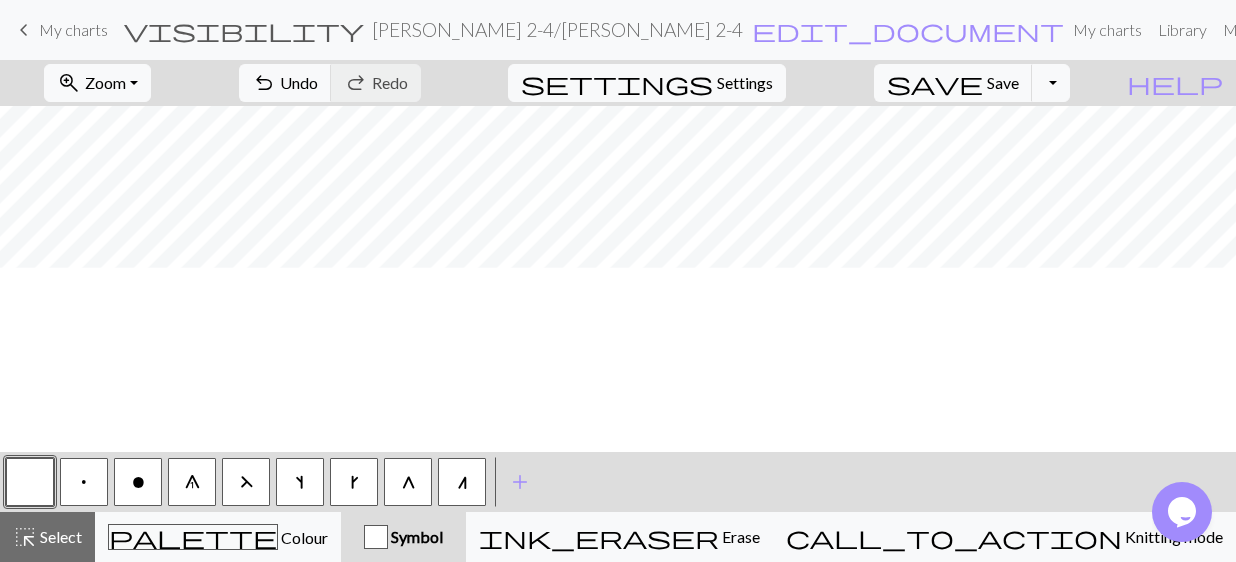 scroll, scrollTop: 258, scrollLeft: 0, axis: vertical 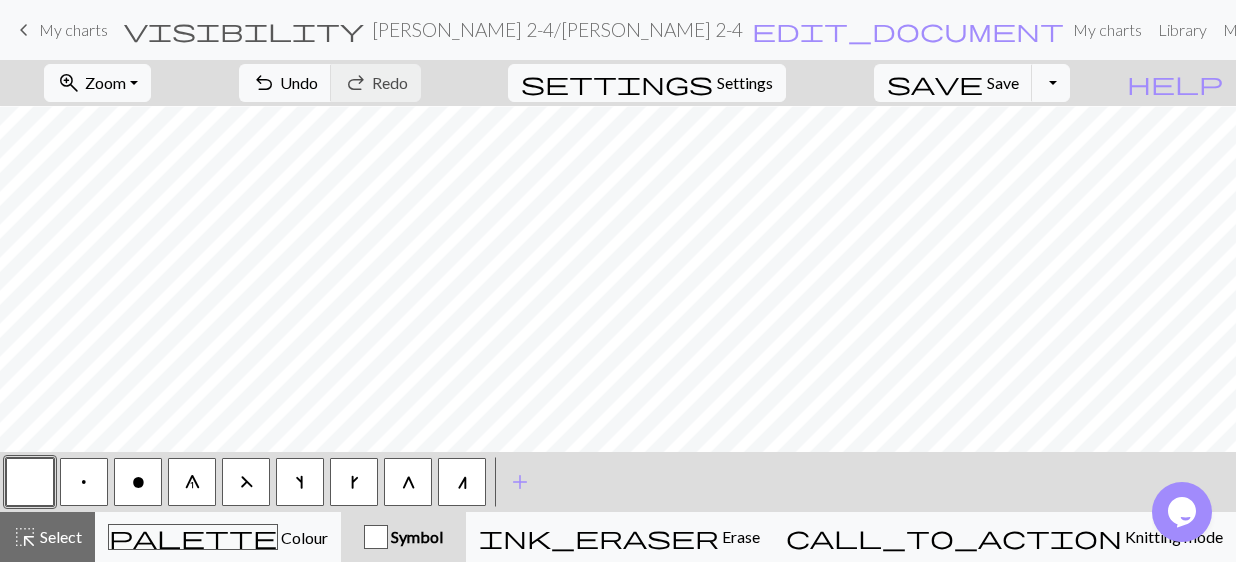 click on "G" at bounding box center (408, 483) 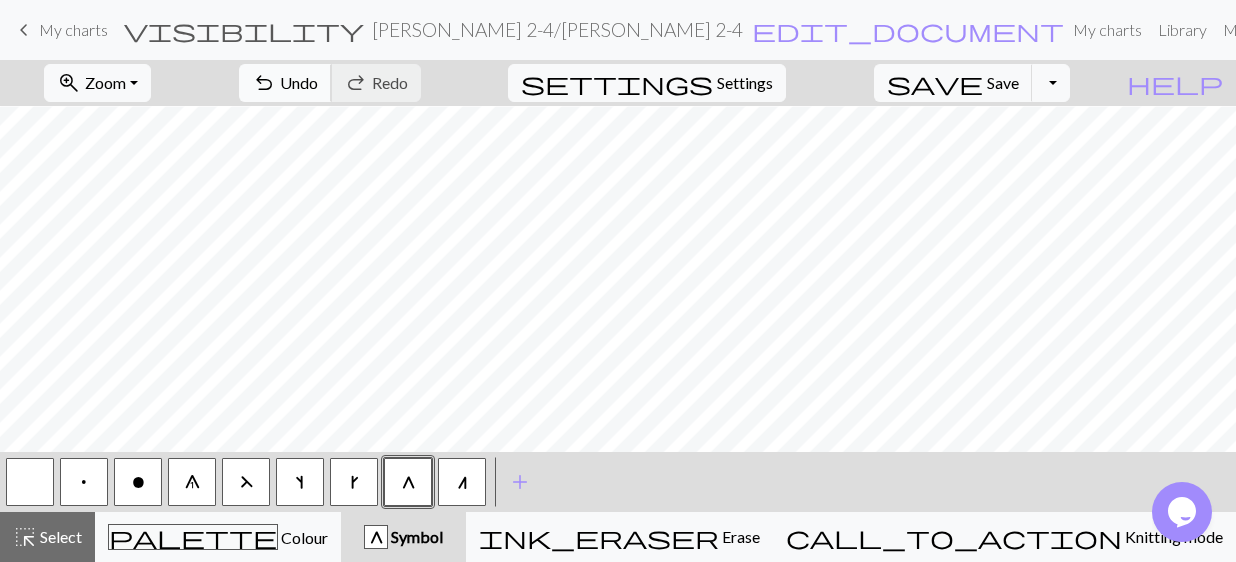 click on "undo" at bounding box center (264, 83) 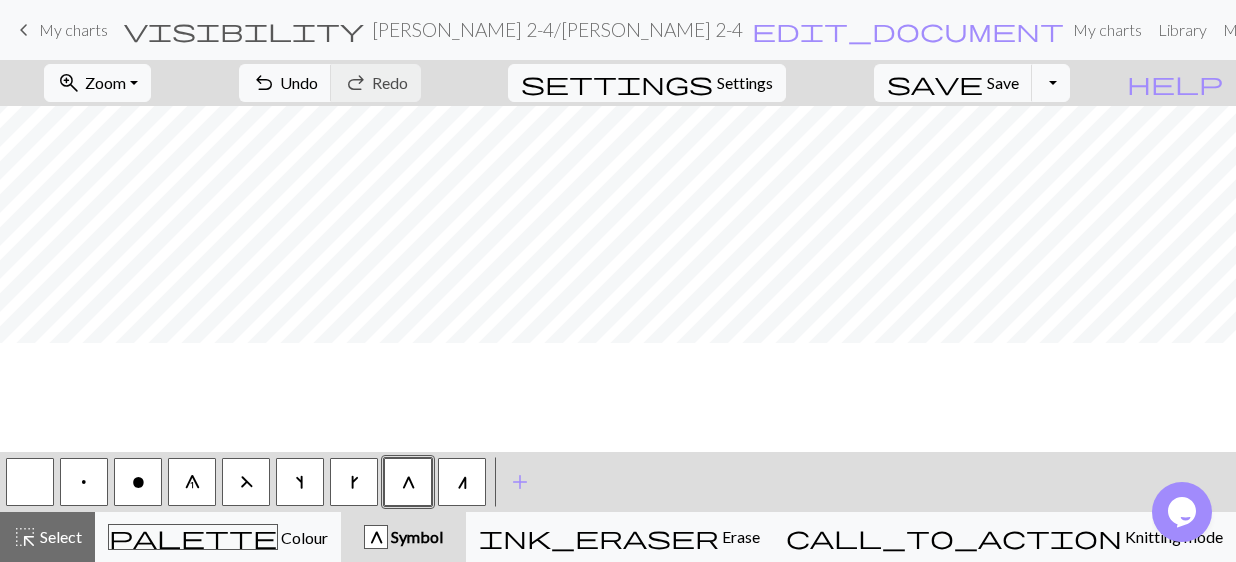 scroll, scrollTop: 0, scrollLeft: 0, axis: both 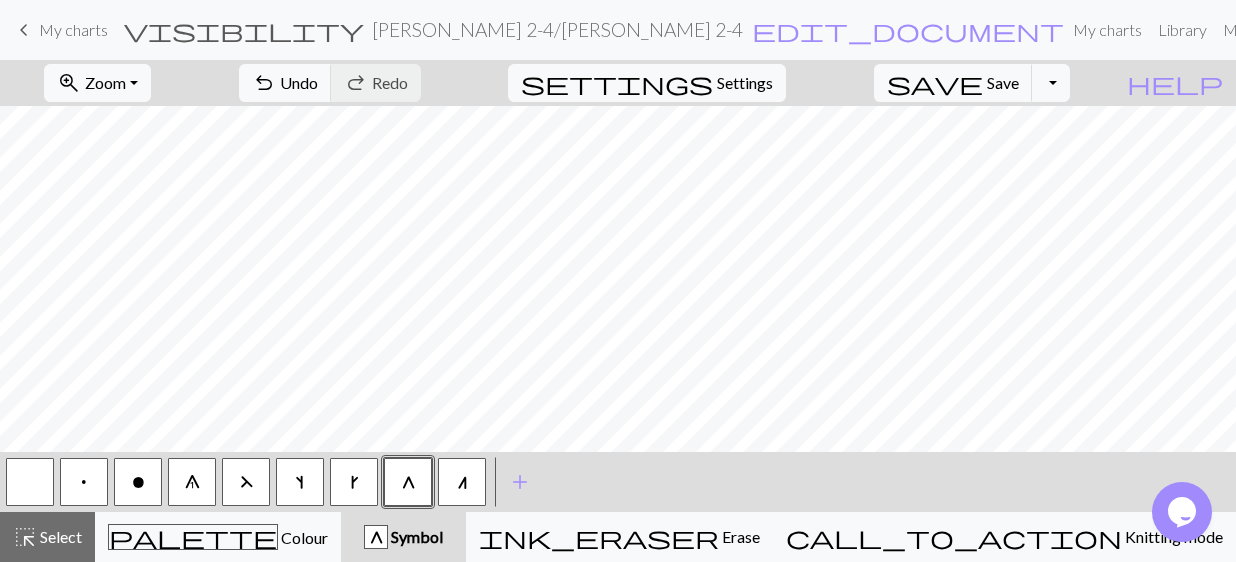 click at bounding box center (30, 482) 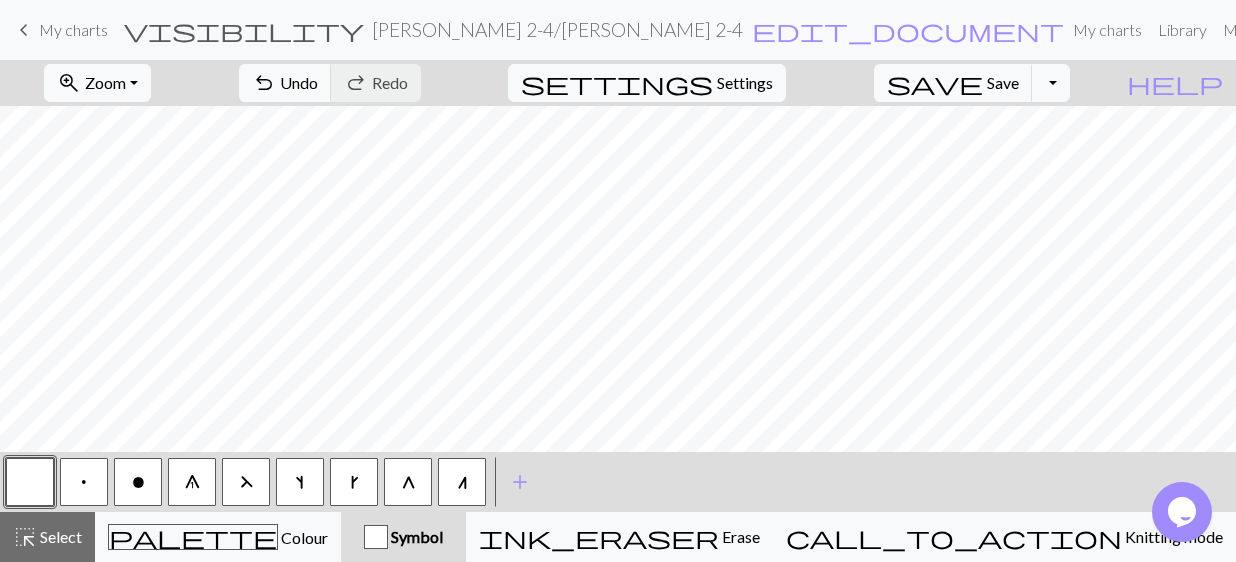 click on "G" at bounding box center (408, 482) 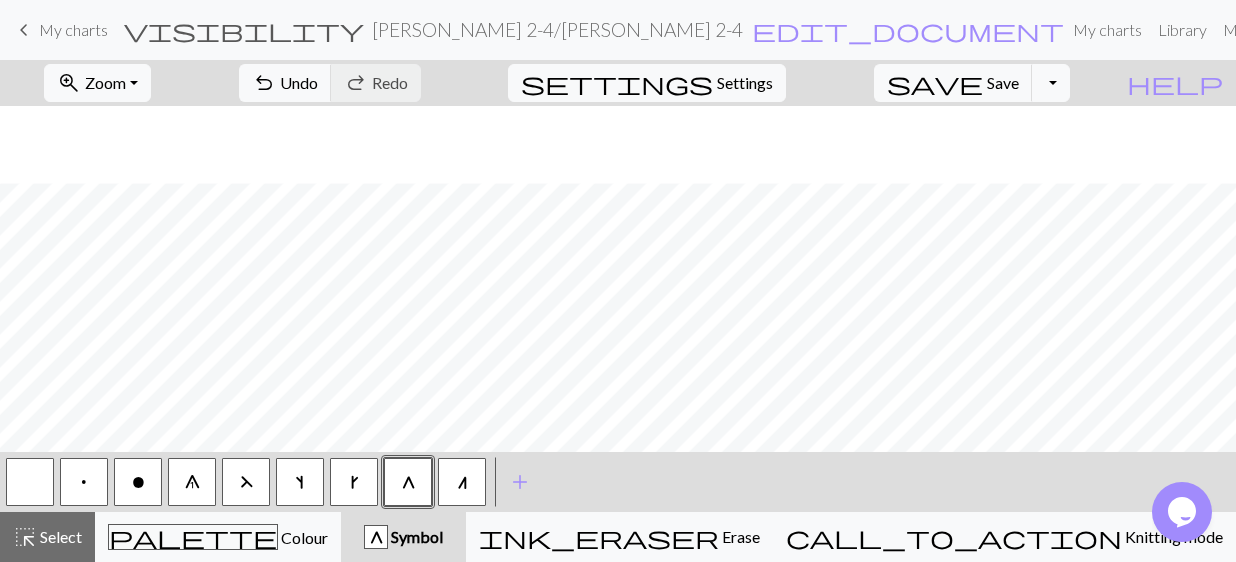 scroll, scrollTop: 458, scrollLeft: 0, axis: vertical 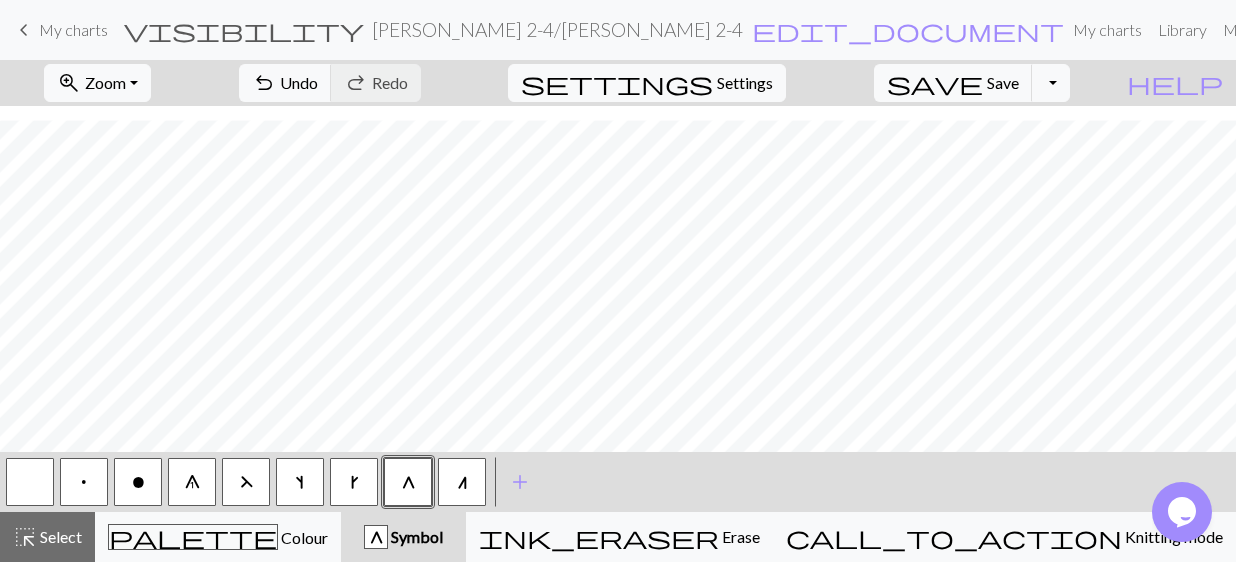 click on "n" at bounding box center [462, 483] 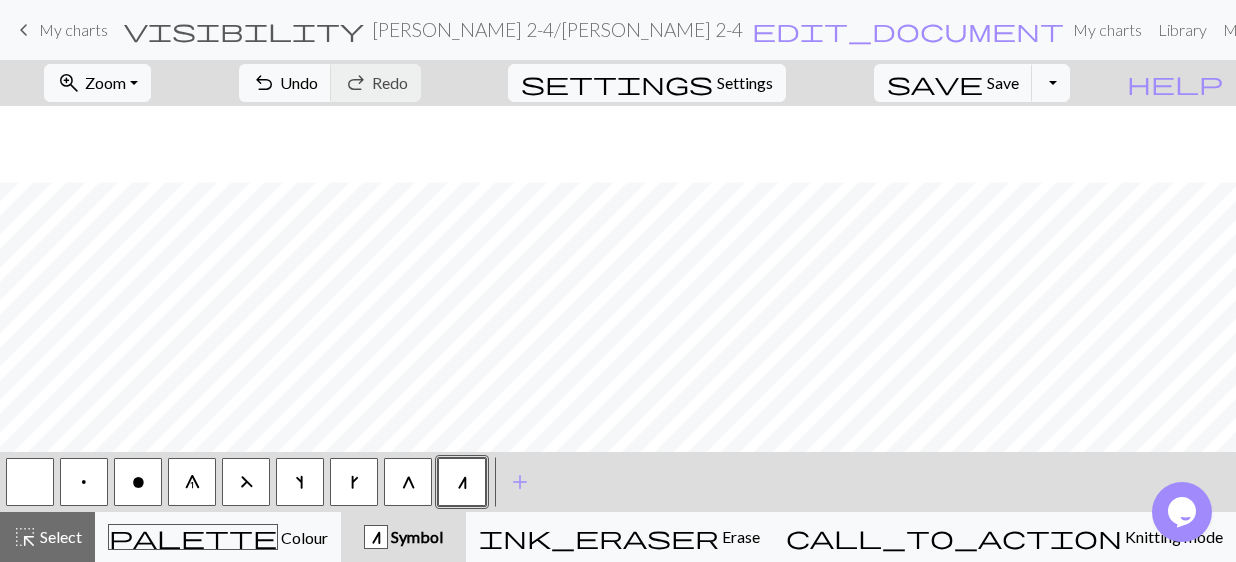 scroll, scrollTop: 312, scrollLeft: 0, axis: vertical 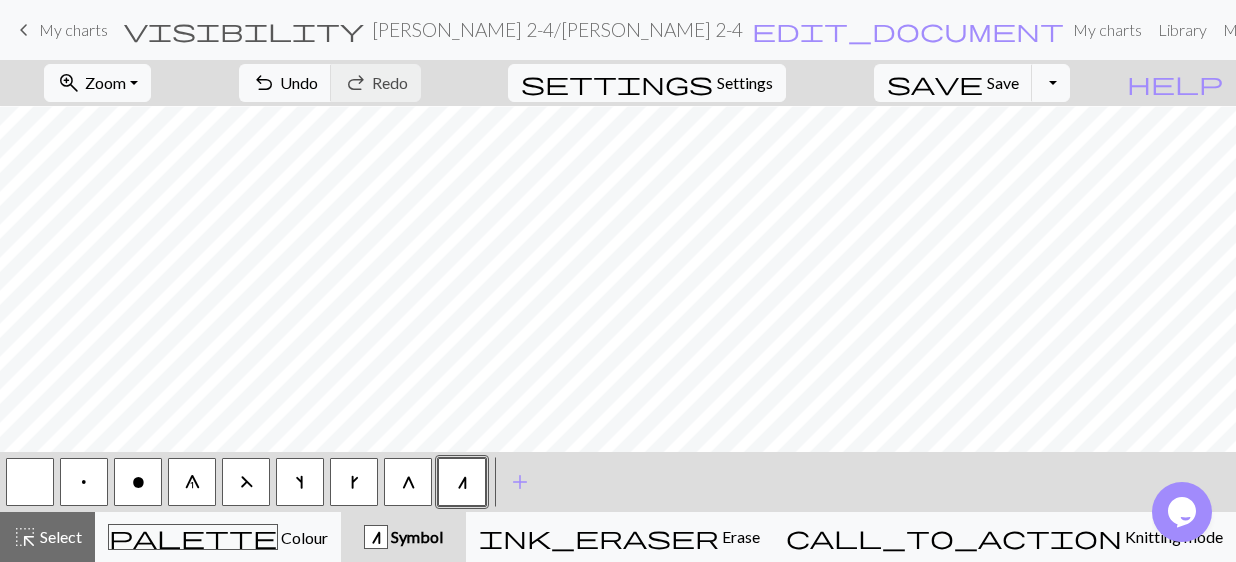 click on "o" at bounding box center (138, 482) 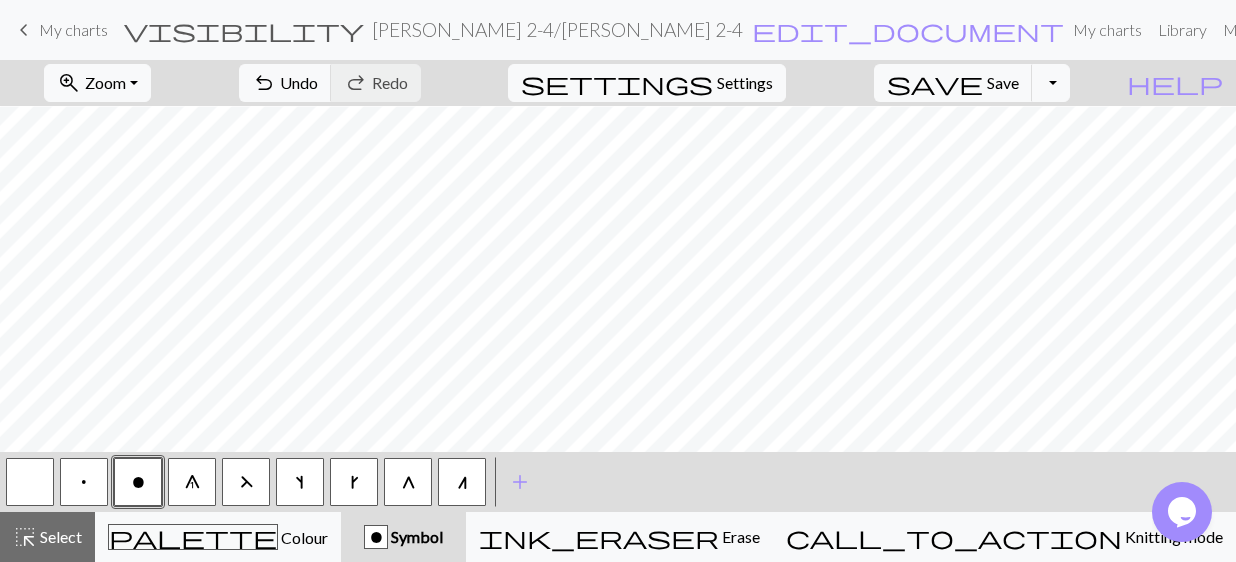 click on "n" at bounding box center (462, 482) 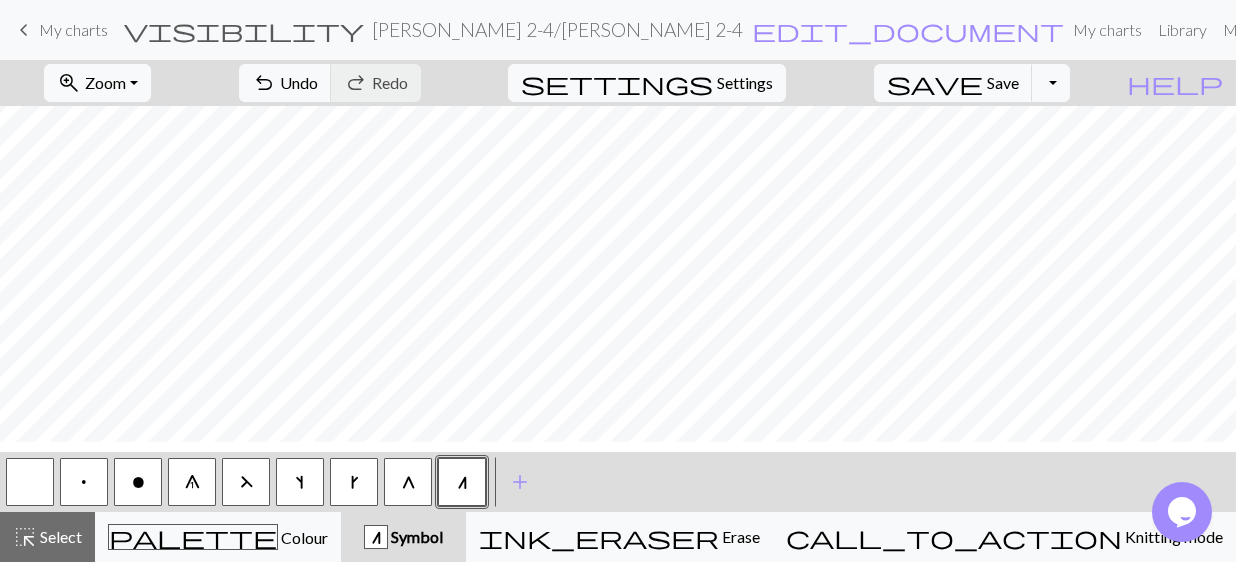 scroll, scrollTop: 76, scrollLeft: 0, axis: vertical 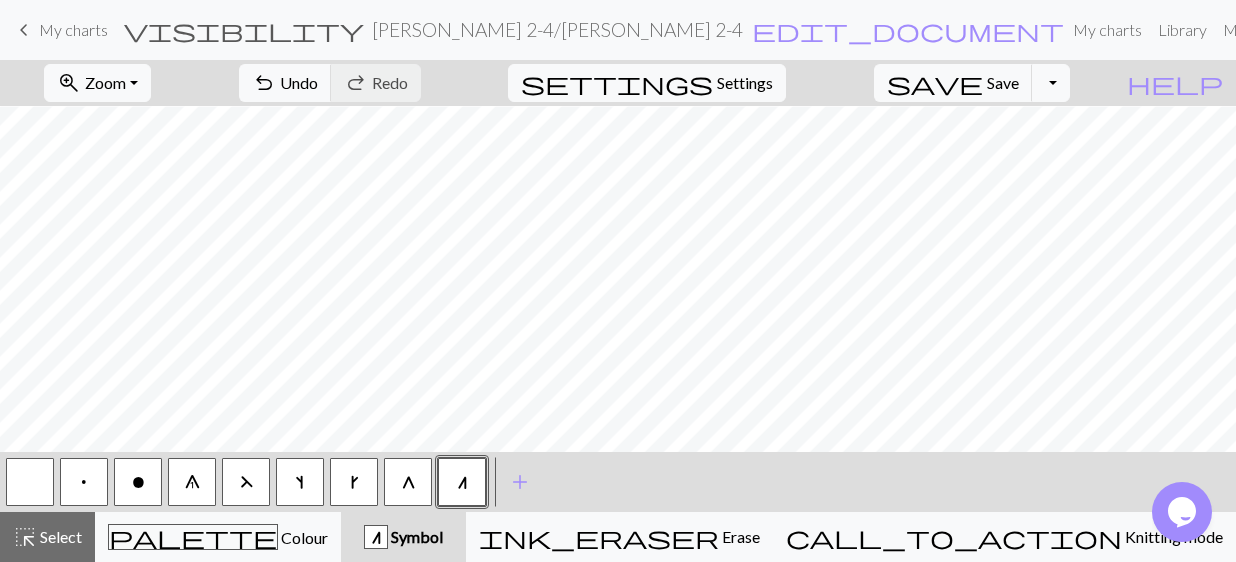click on "o" at bounding box center [138, 482] 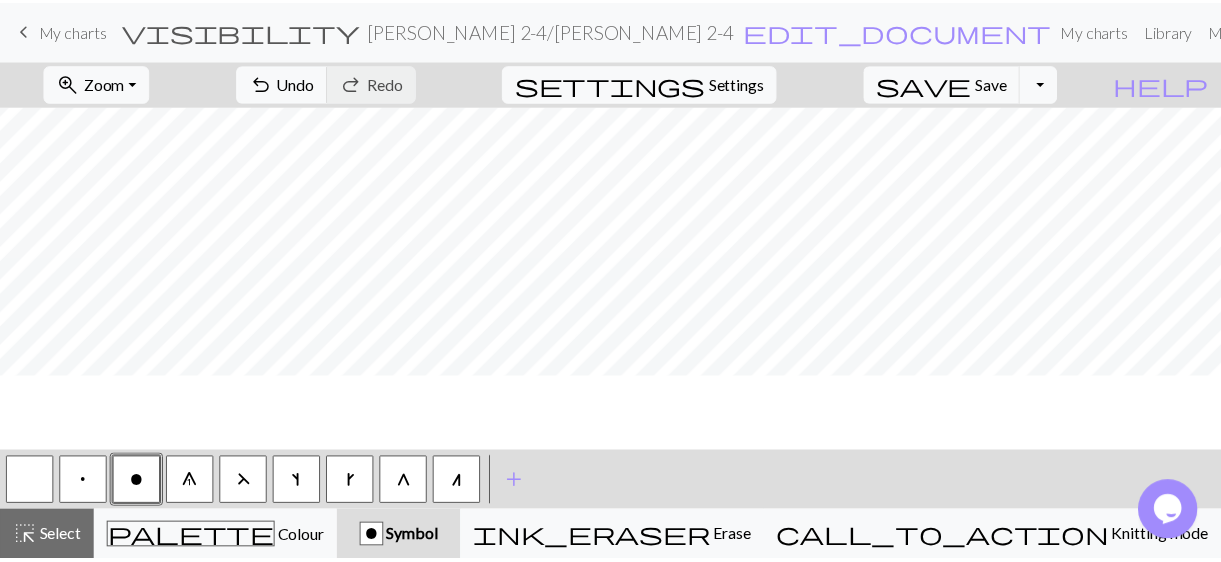 scroll, scrollTop: 0, scrollLeft: 0, axis: both 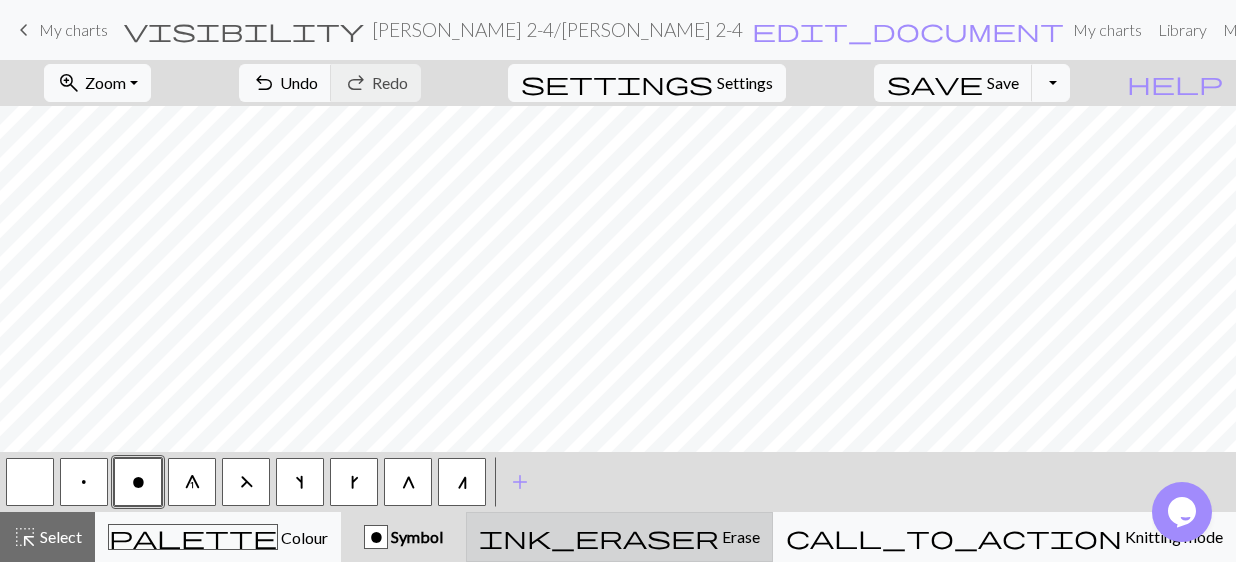 click on "ink_eraser   Erase   Erase" at bounding box center [619, 537] 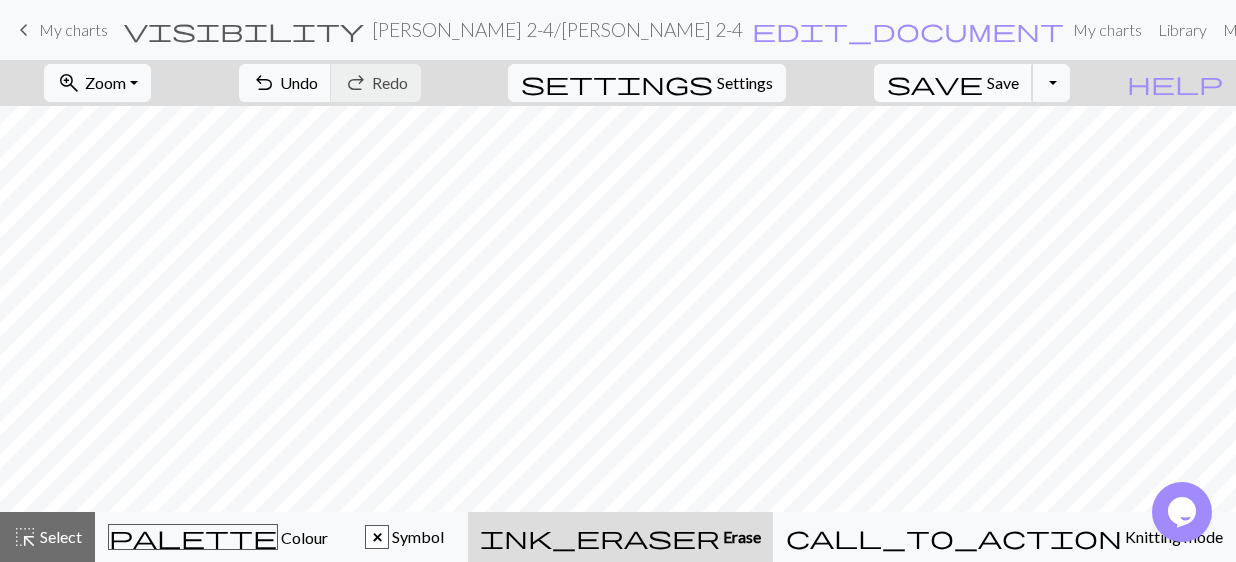 click on "Save" at bounding box center (1003, 82) 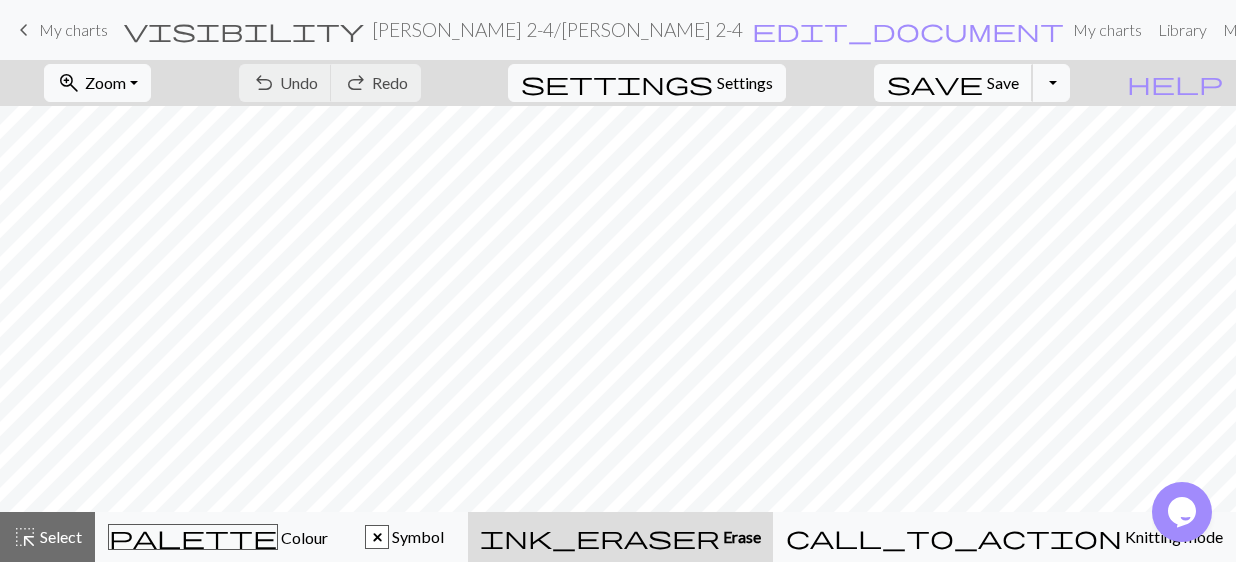 click on "Save" at bounding box center (1003, 82) 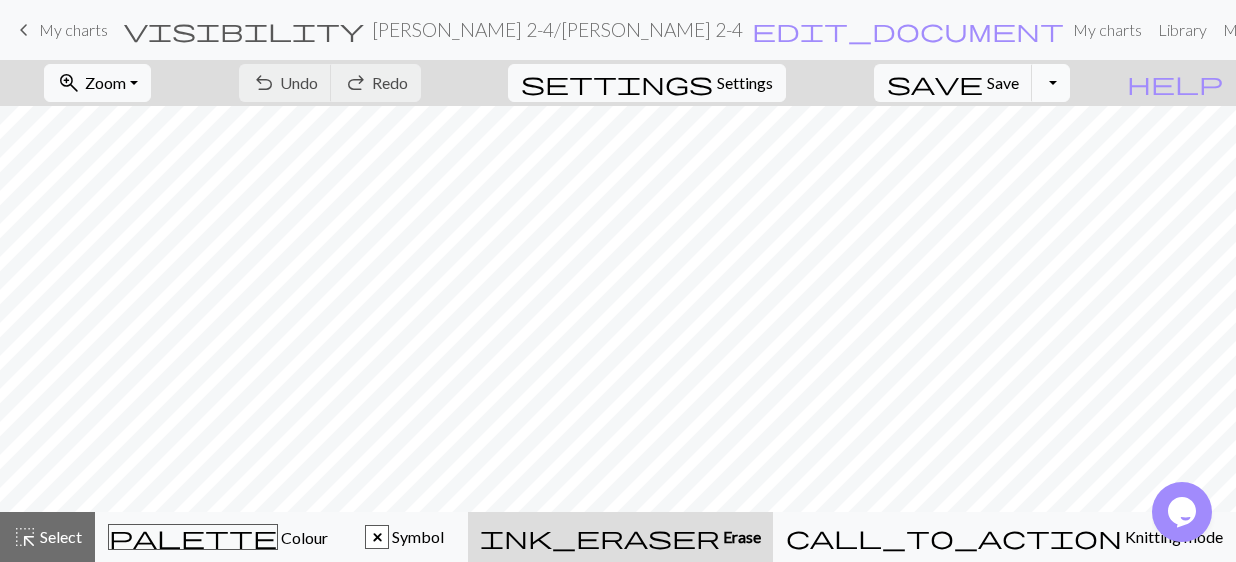 click on "Toggle Dropdown" at bounding box center [1051, 83] 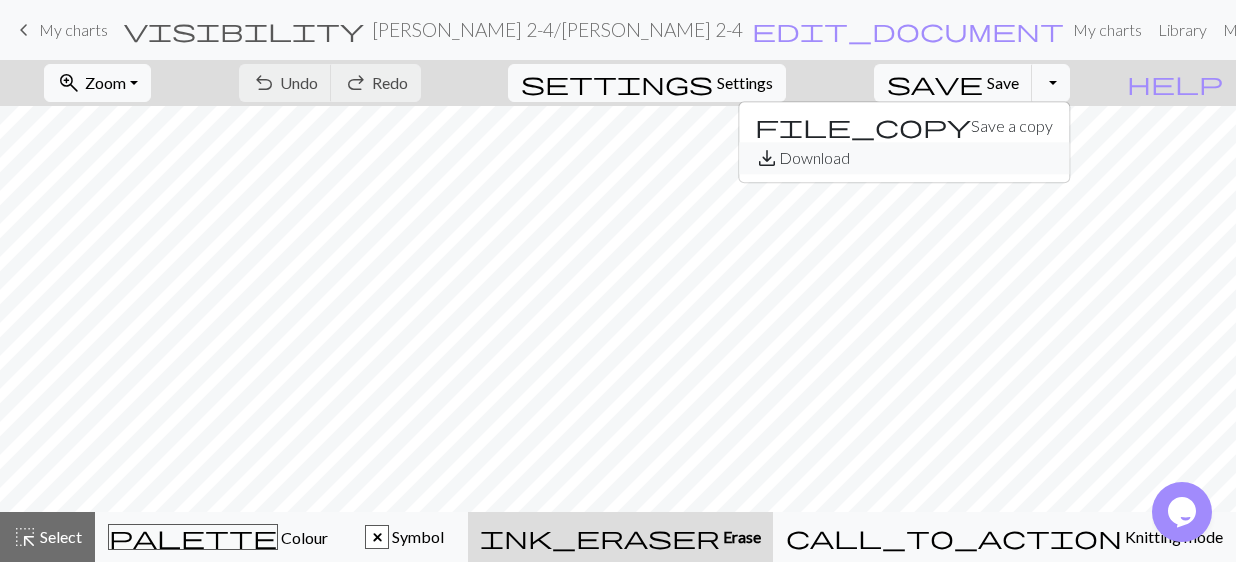 click on "save_alt  Download" at bounding box center [904, 158] 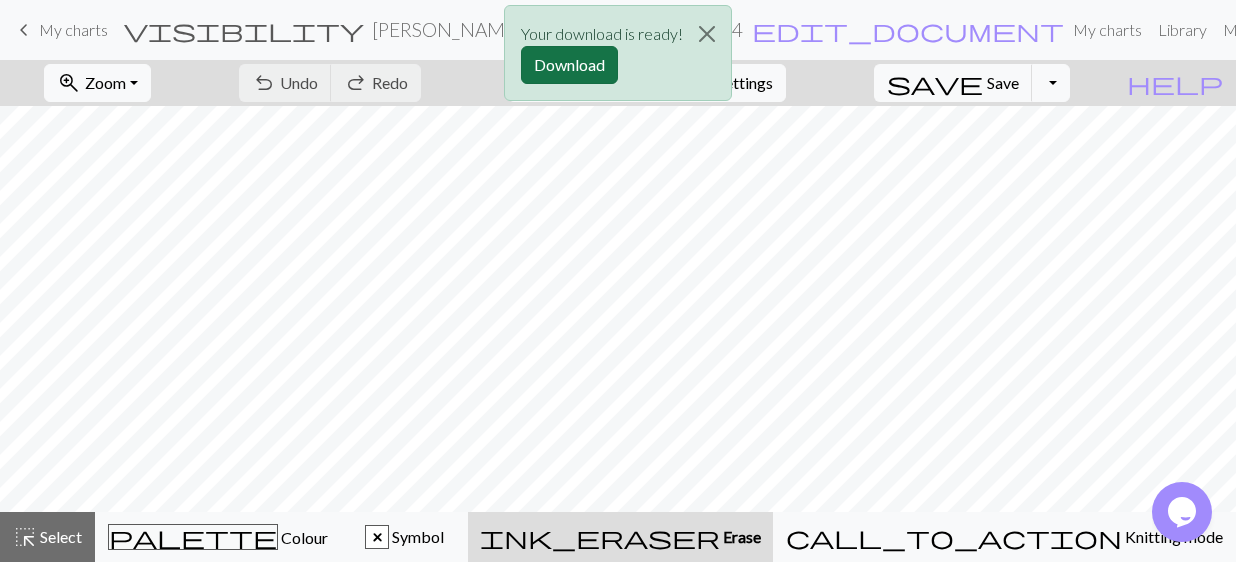 click on "Download" at bounding box center [569, 65] 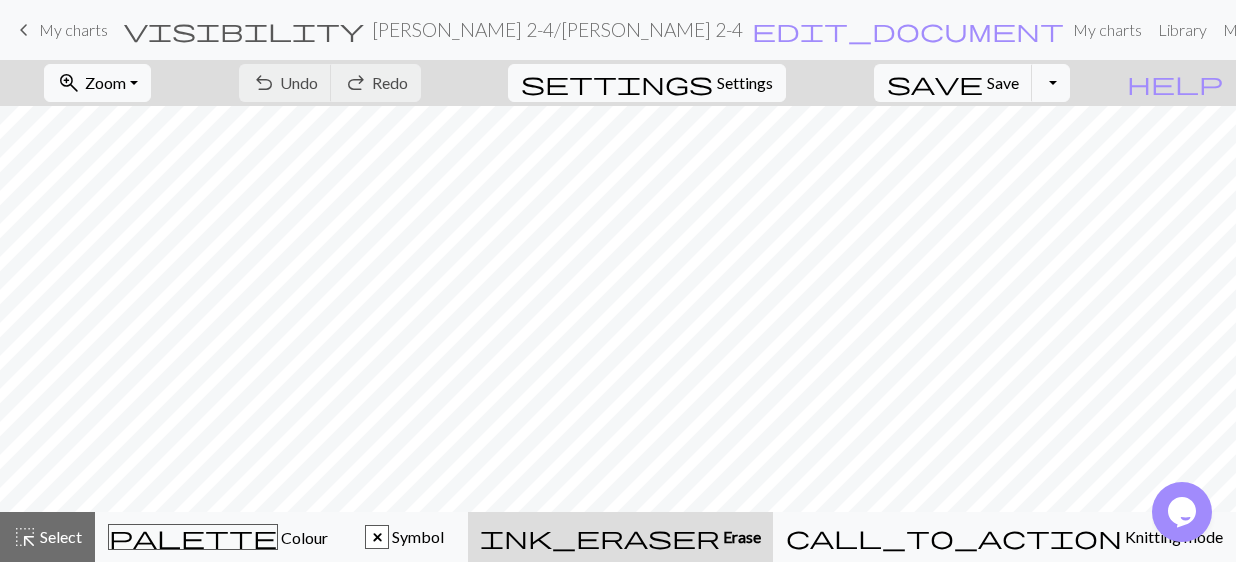 click on "My charts" at bounding box center [73, 29] 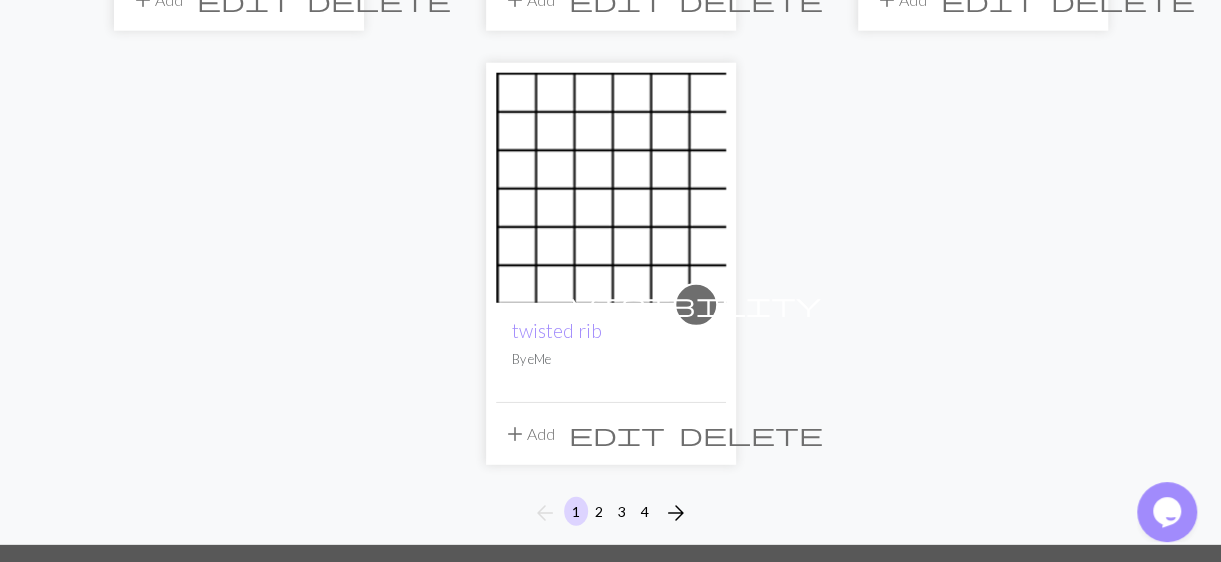 scroll, scrollTop: 2553, scrollLeft: 0, axis: vertical 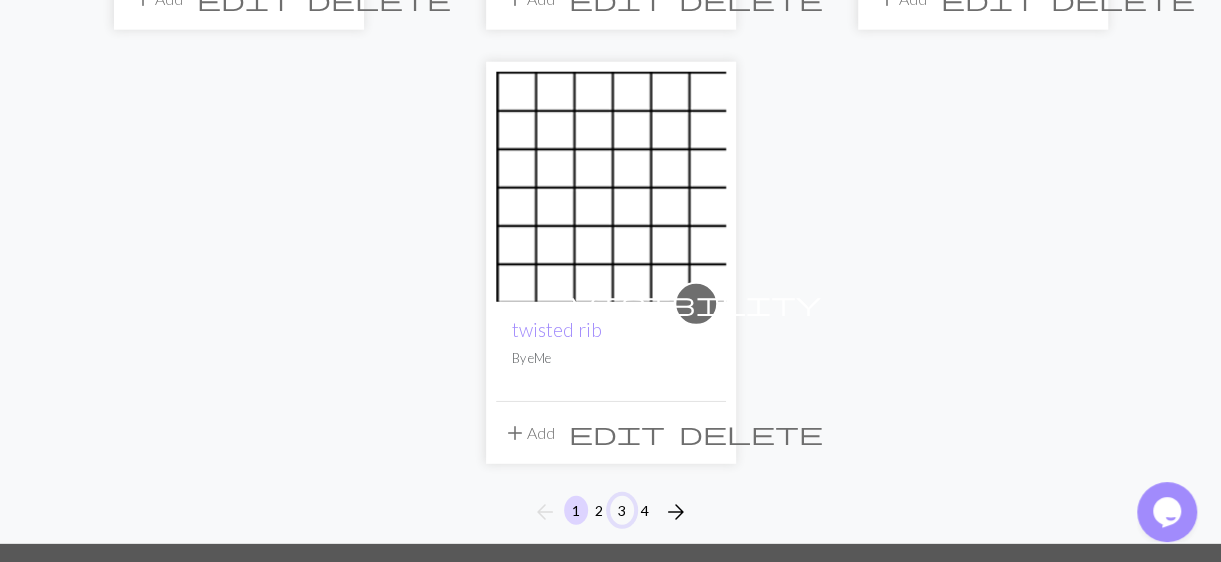 click on "3" at bounding box center (622, 510) 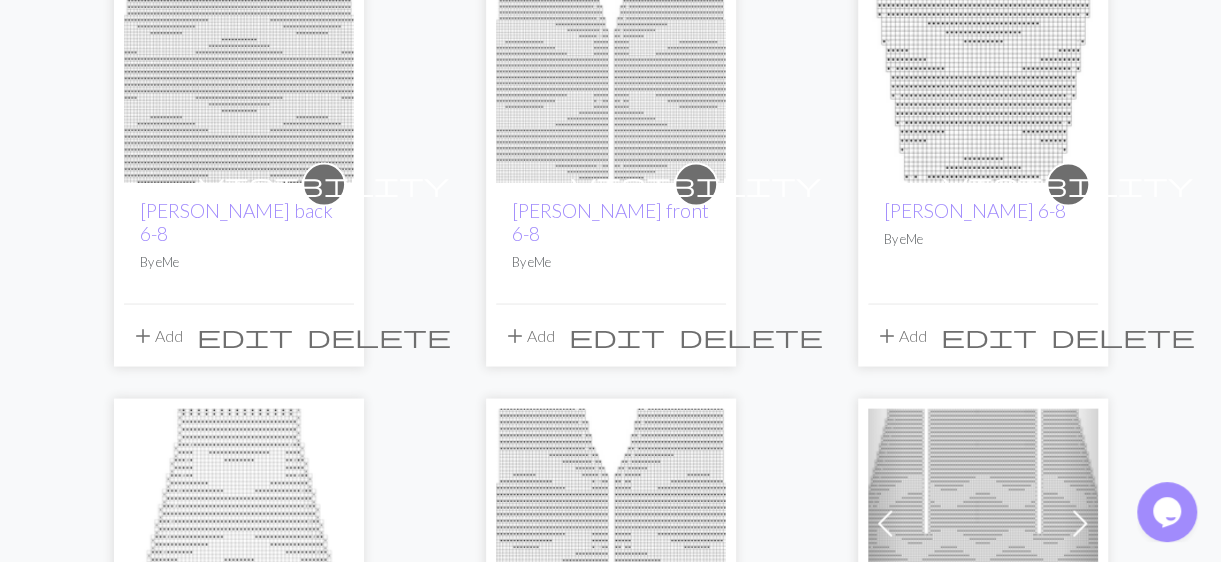 scroll, scrollTop: 1761, scrollLeft: 0, axis: vertical 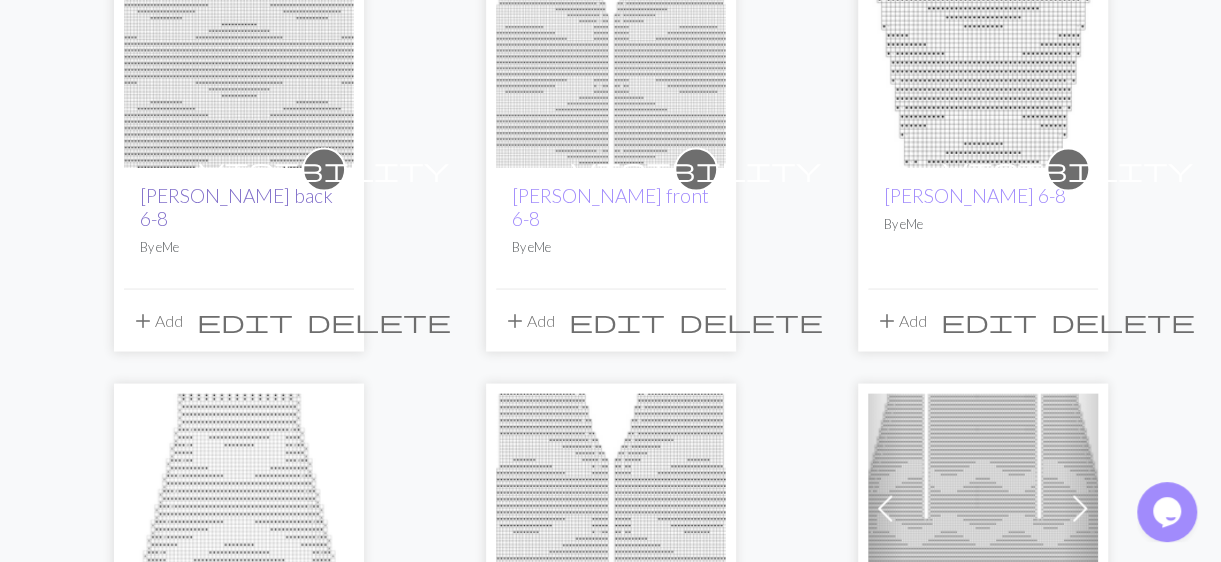 click on "[PERSON_NAME] back 6-8" at bounding box center (236, 206) 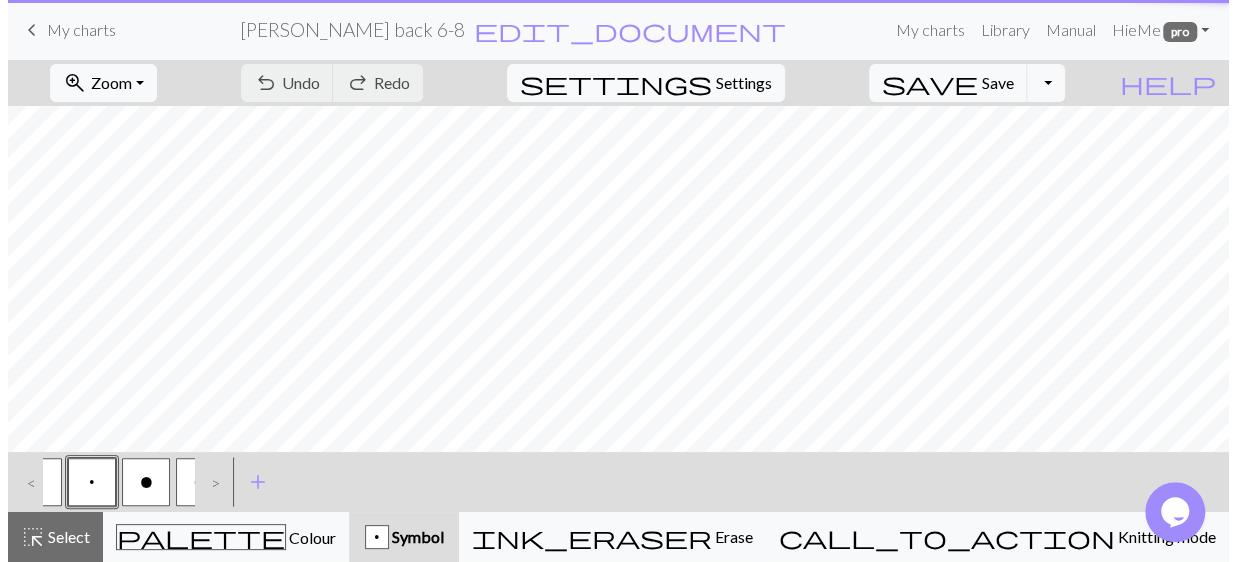 scroll, scrollTop: 0, scrollLeft: 0, axis: both 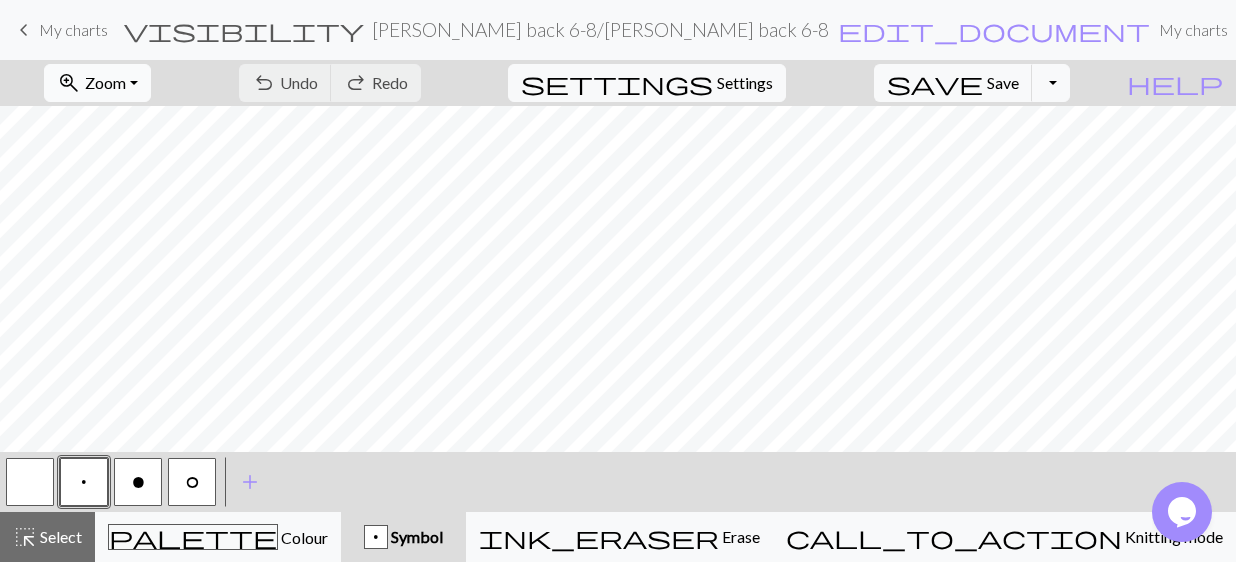 click on "zoom_in Zoom Zoom" at bounding box center (97, 83) 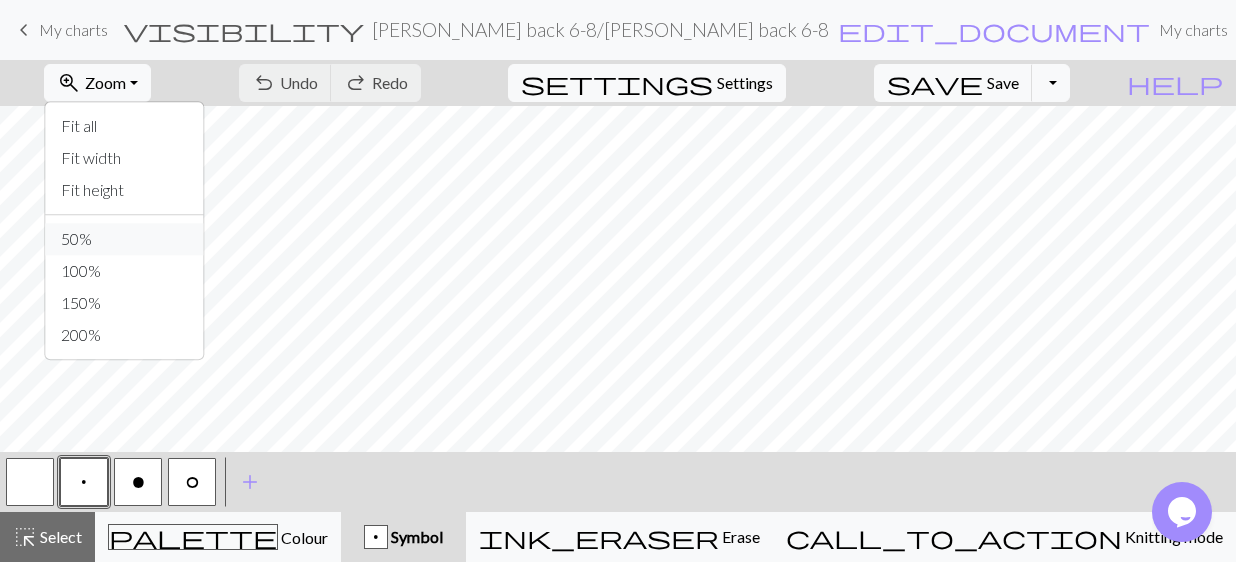 click on "50%" at bounding box center [124, 239] 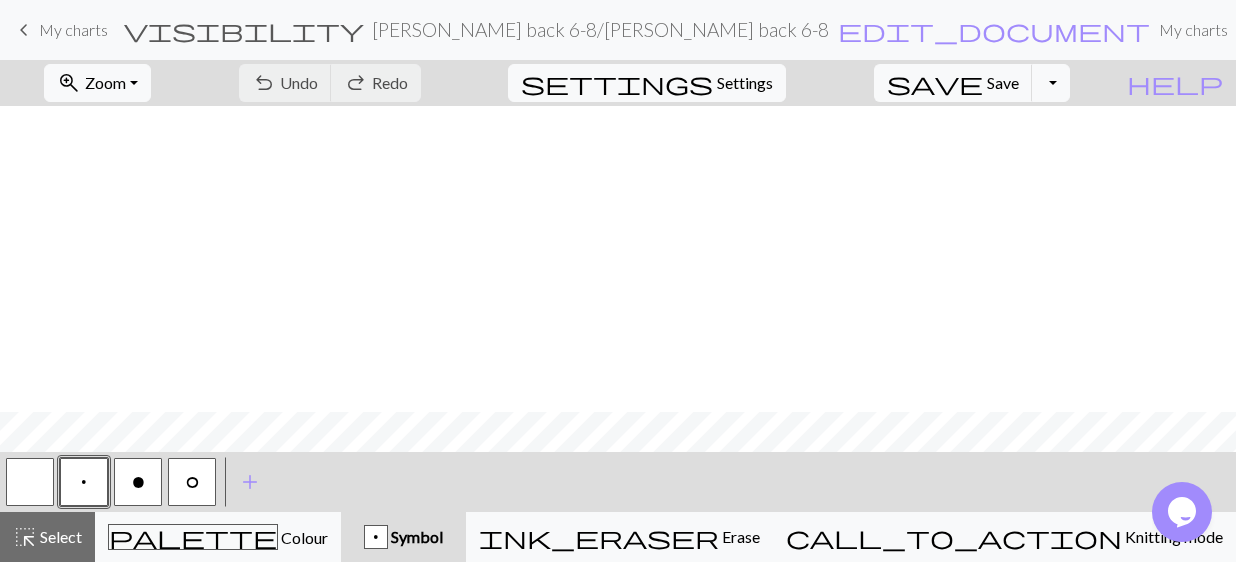 scroll, scrollTop: 306, scrollLeft: 0, axis: vertical 